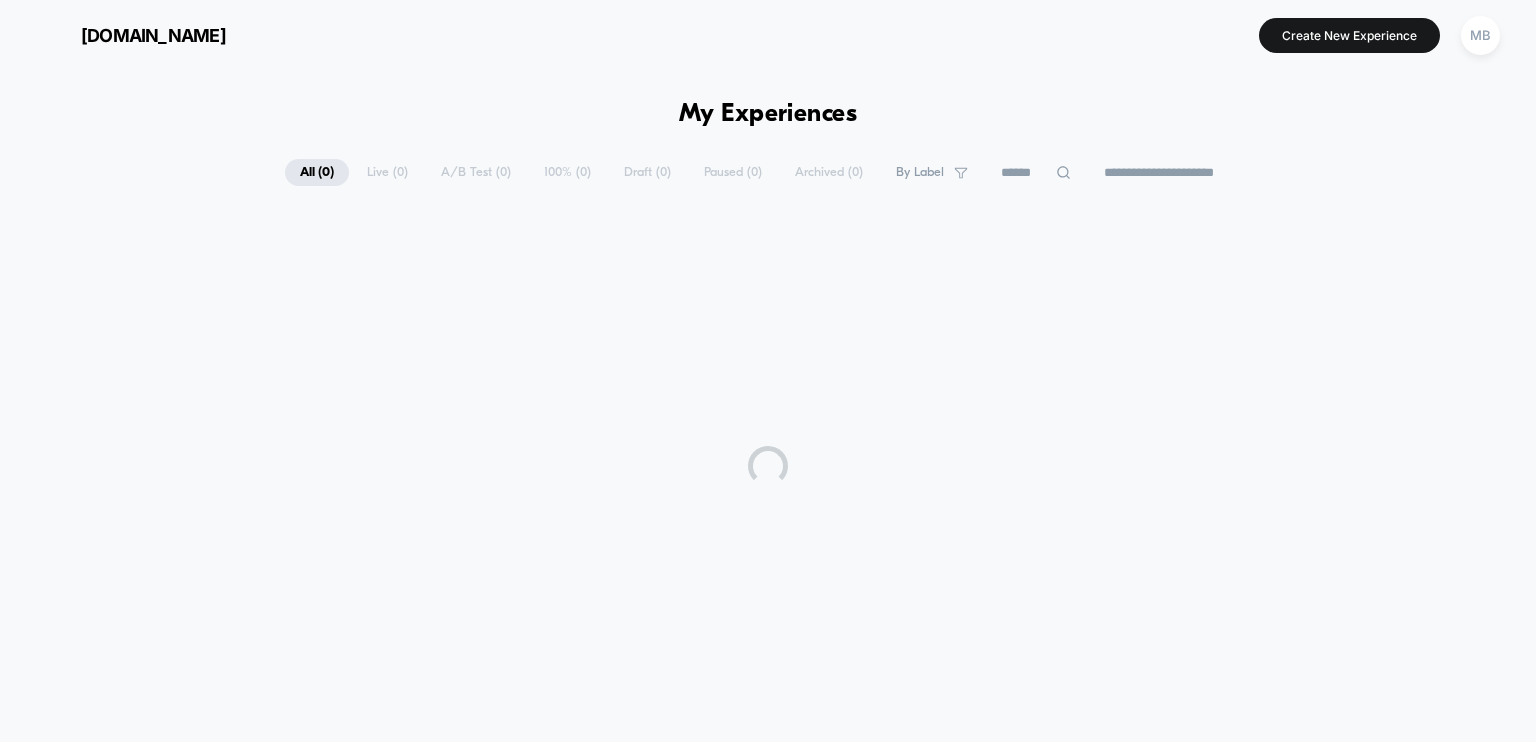 scroll, scrollTop: 0, scrollLeft: 0, axis: both 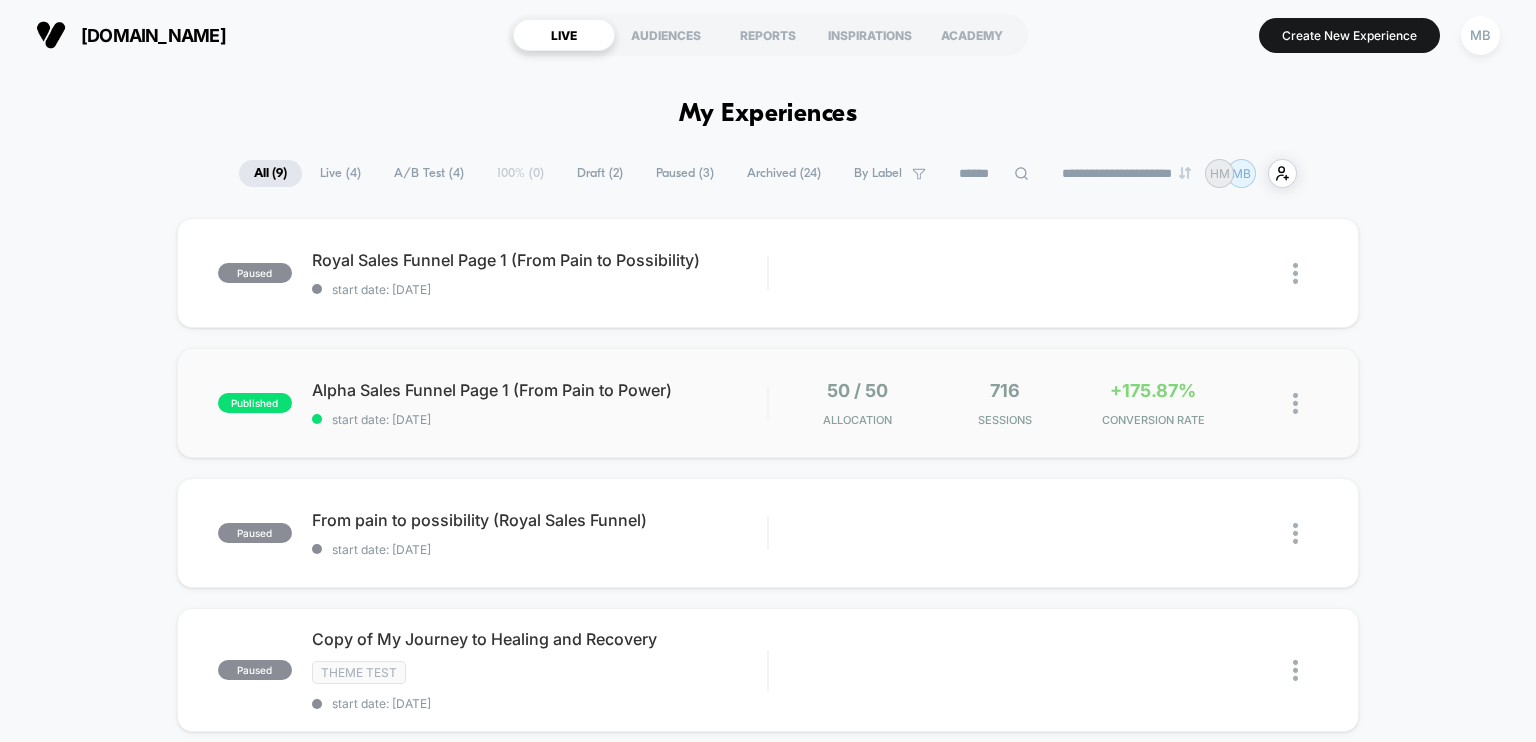 click on "published Alpha Sales Funnel Page 1 (From Pain to Power) start date: [DATE] 50 / 50 Allocation 716 Sessions +175.87% CONVERSION RATE" at bounding box center (768, 403) 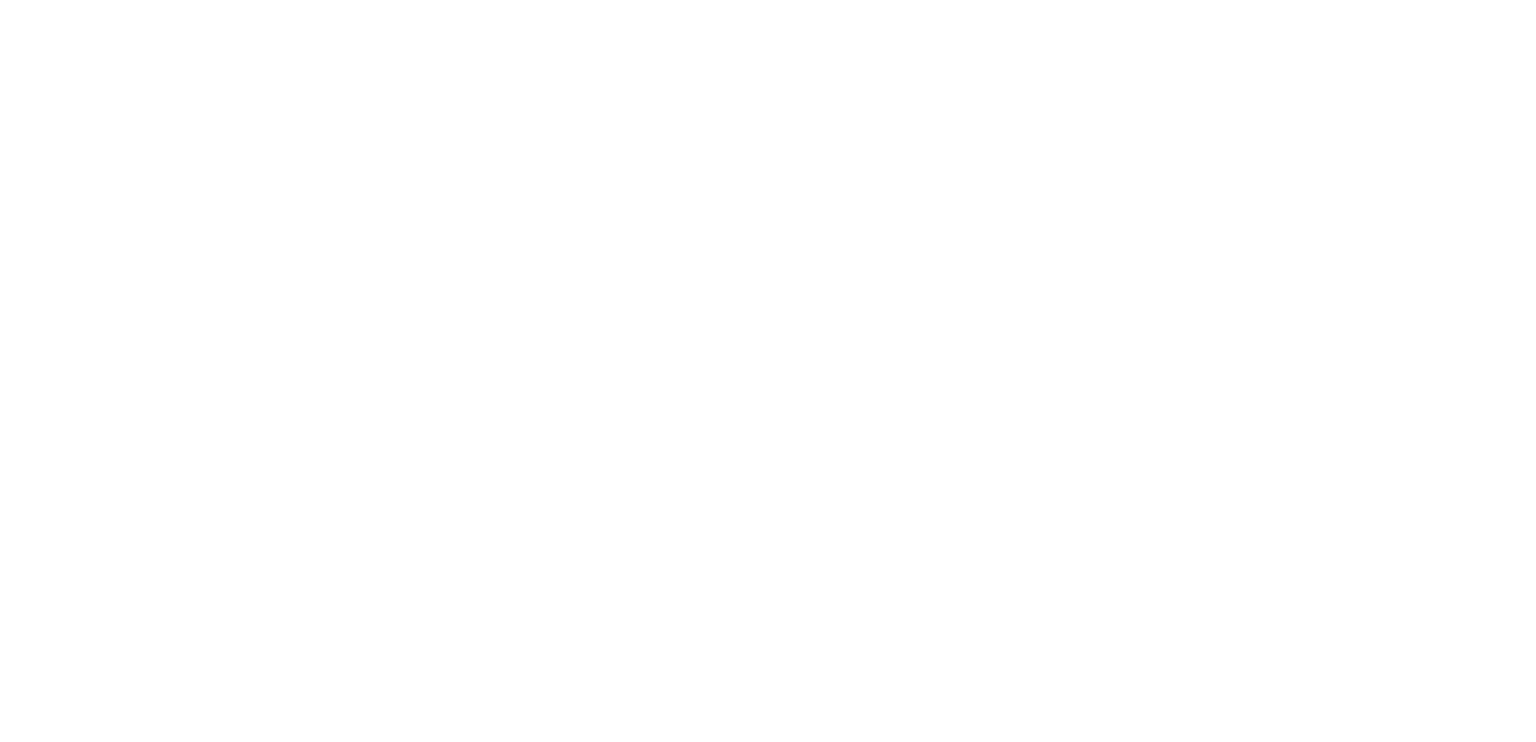 scroll, scrollTop: 0, scrollLeft: 0, axis: both 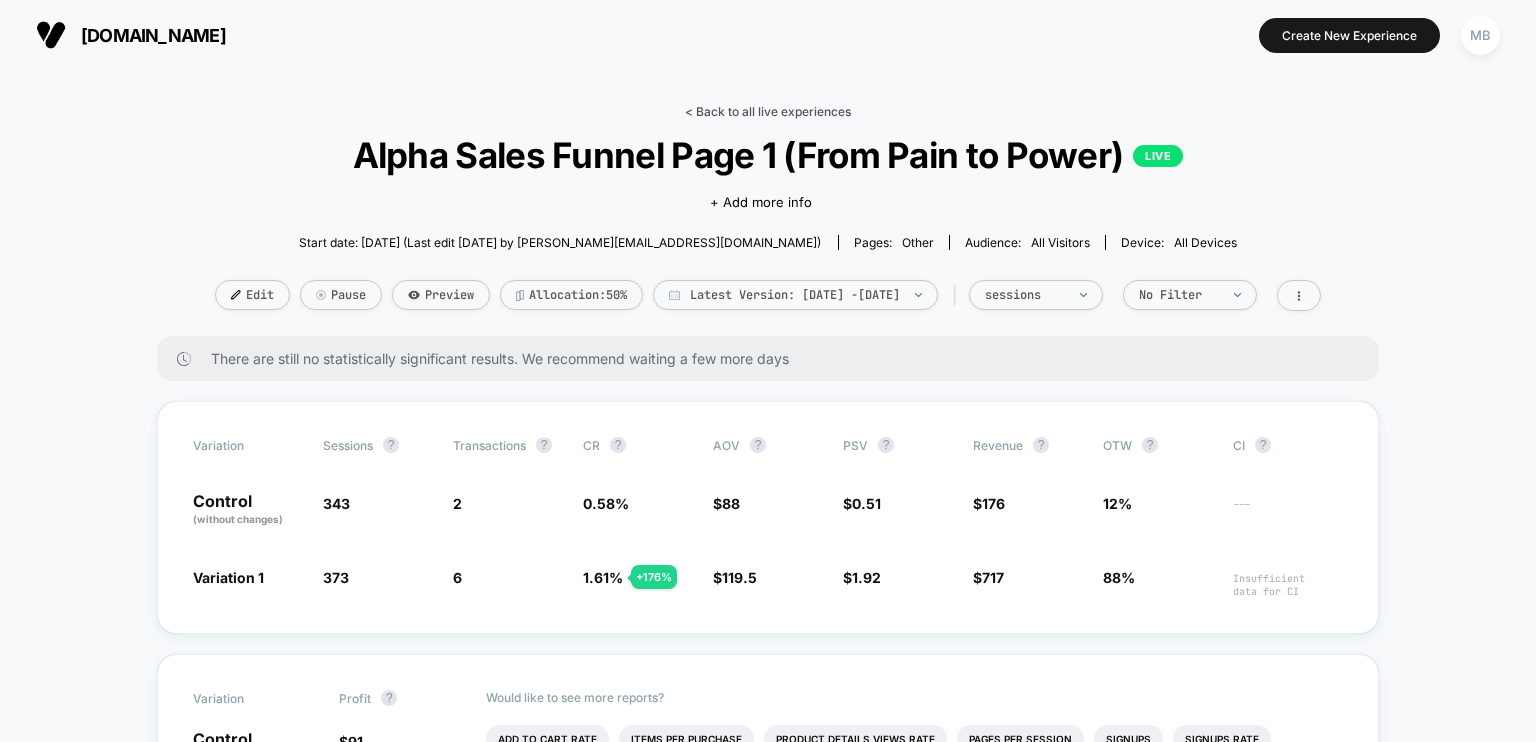 click on "< Back to all live experiences" at bounding box center (768, 111) 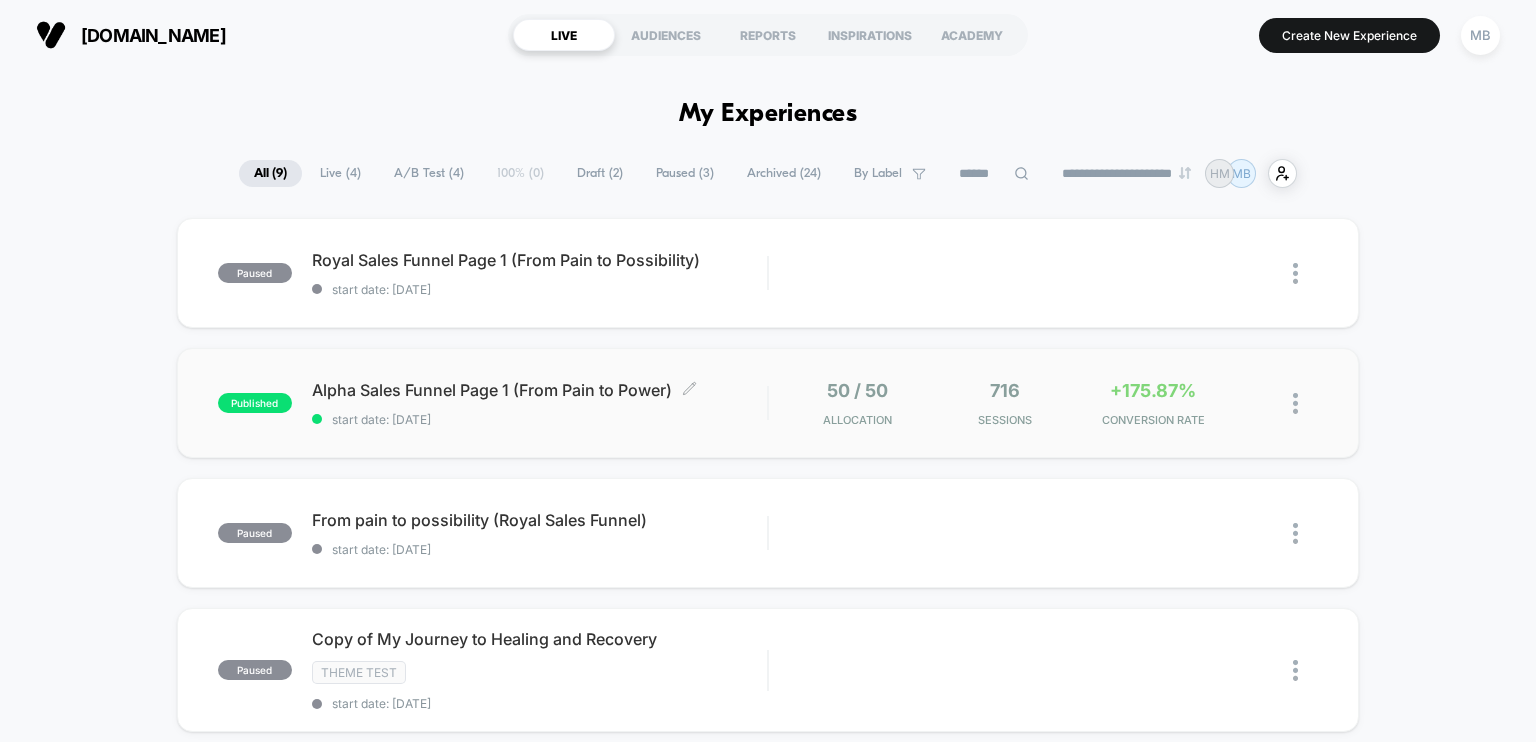 click on "Alpha Sales Funnel Page 1 (From Pain to Power) Click to edit experience details Click to edit experience details start date: 6/25/2025" at bounding box center [540, 403] 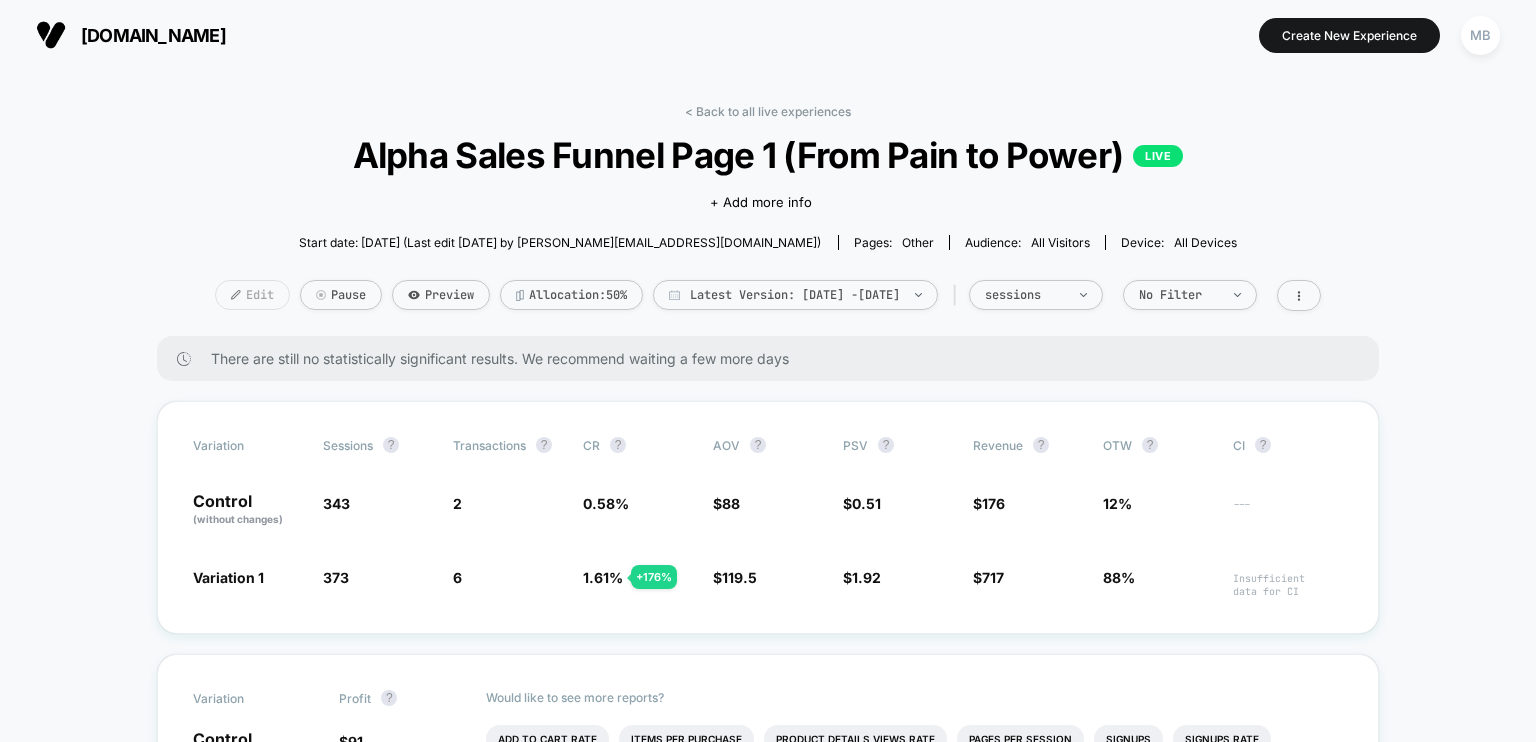 click on "Edit" at bounding box center (252, 295) 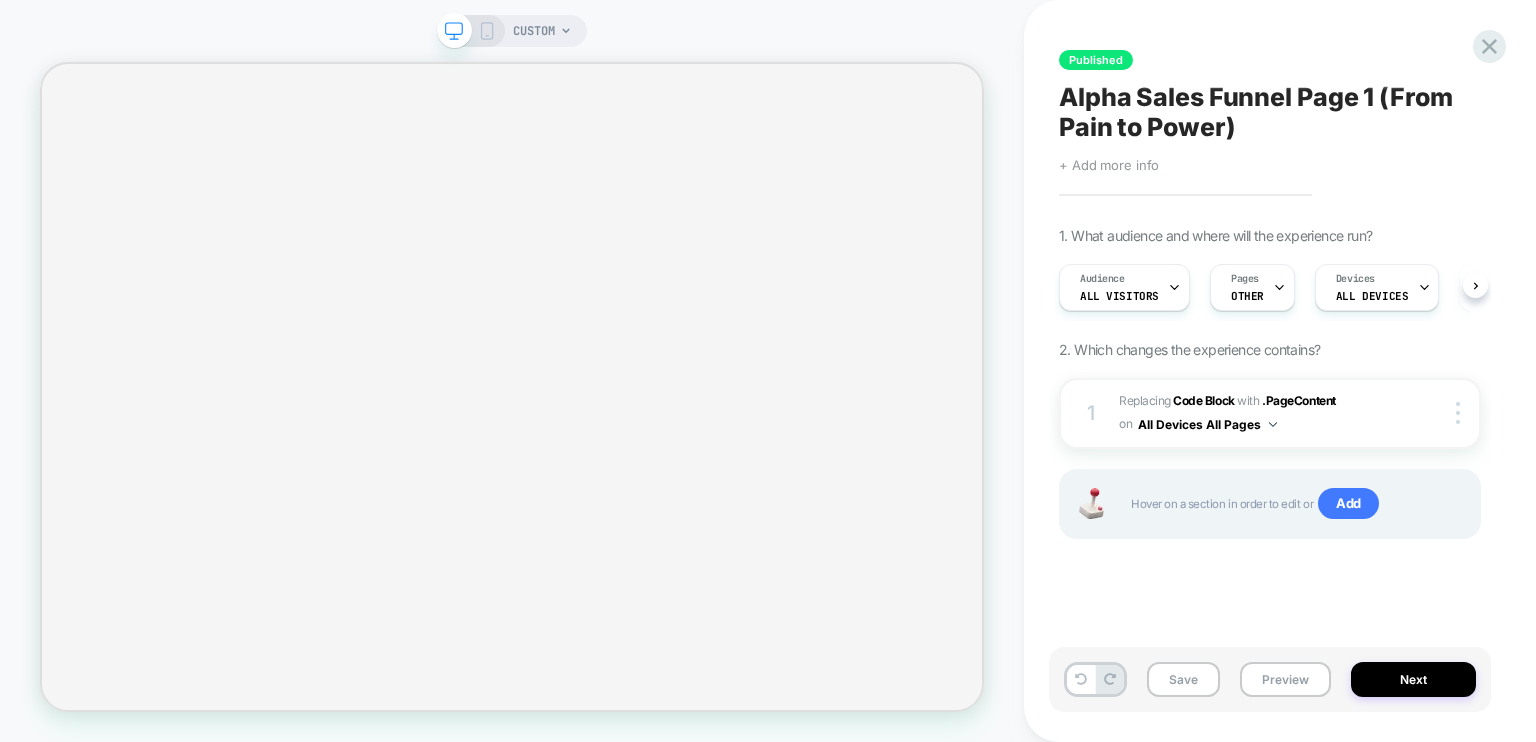 scroll, scrollTop: 0, scrollLeft: 0, axis: both 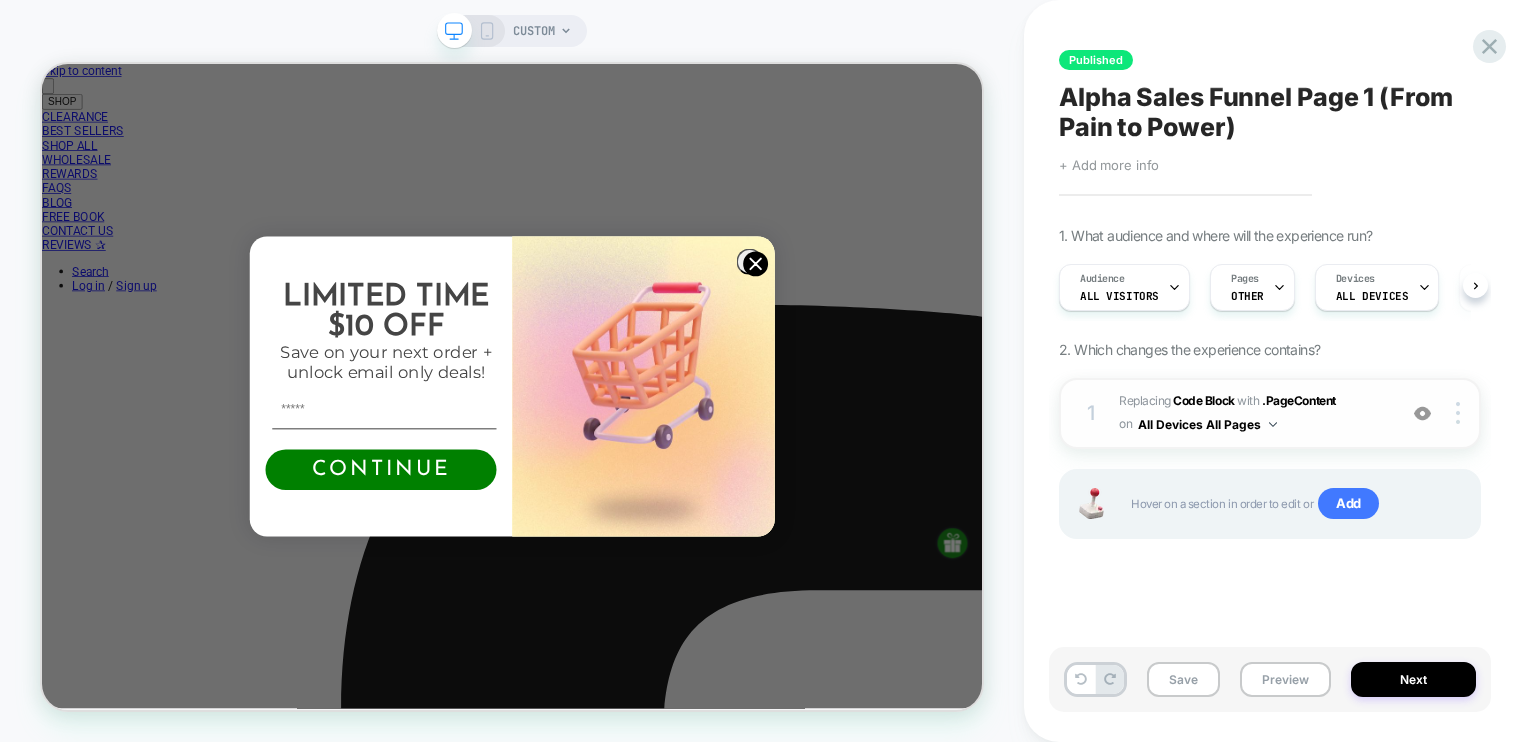 click on "1 Replacing   Code Block   WITH .PageContent .PageContent   on All Devices All Pages Add Before Add After Duplicate Replace Position Copy CSS Selector Rename Target   Desktop Delete" at bounding box center (1270, 413) 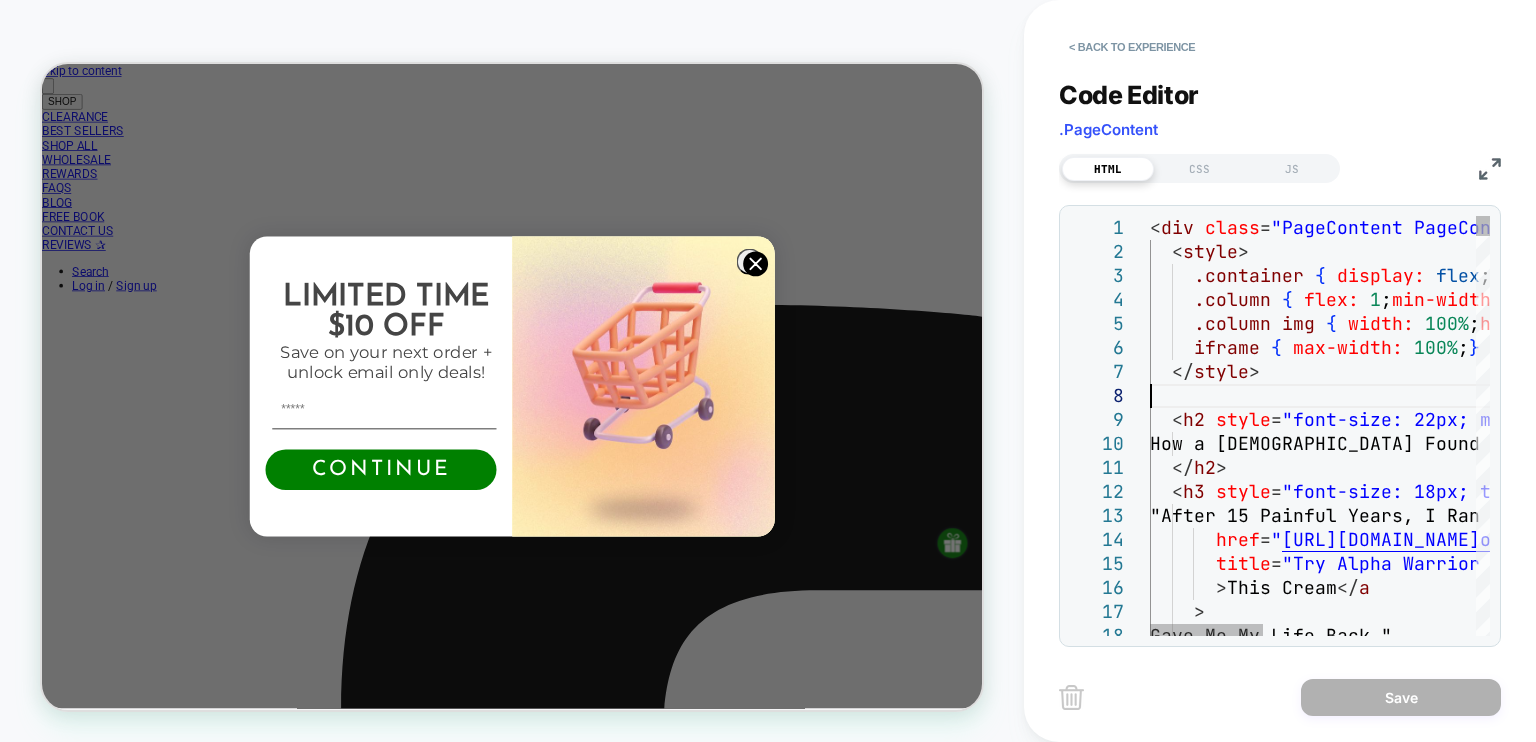 scroll, scrollTop: 0, scrollLeft: 0, axis: both 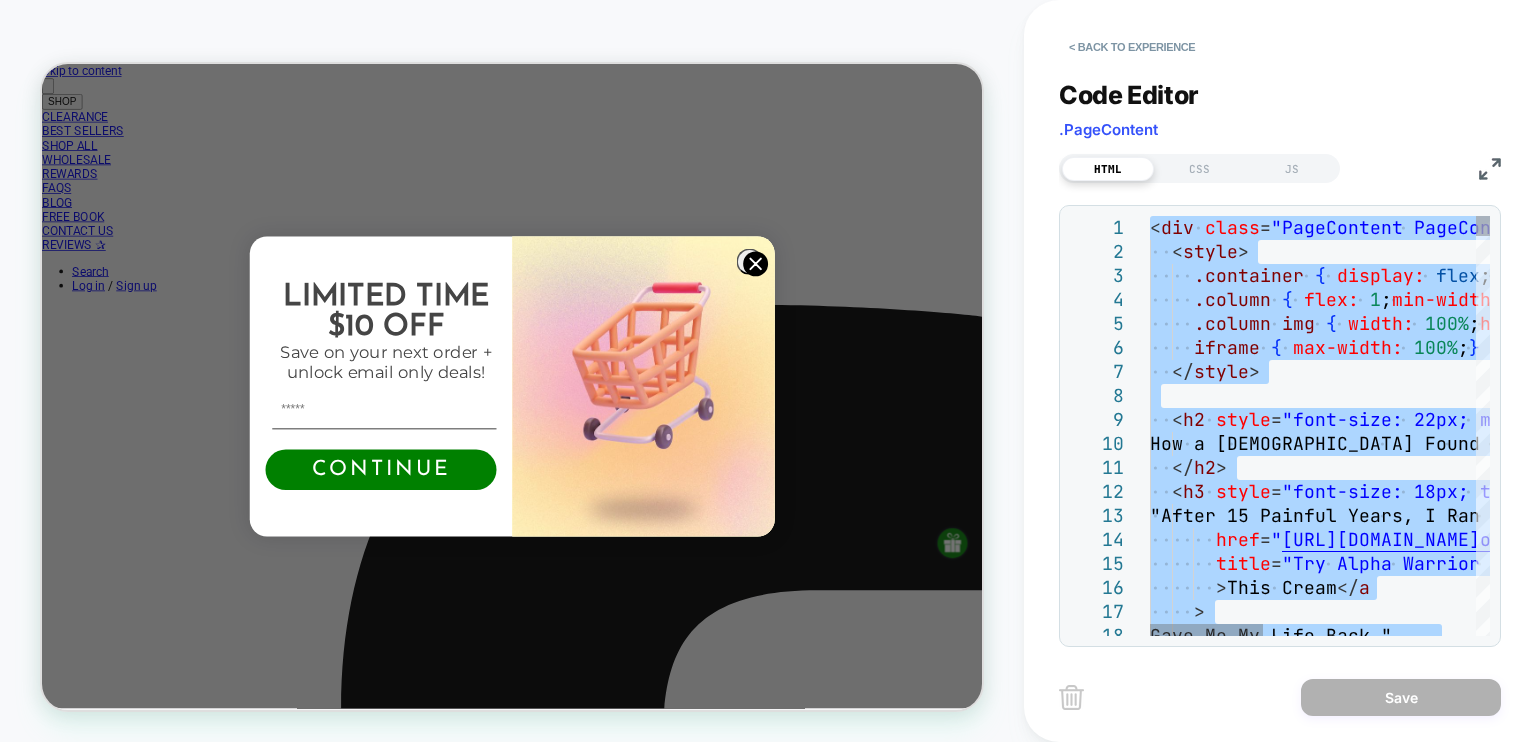 click on "< style >      .container   {   display:   flex ;  flex-wrap:   wrap ;  gap:   5px ;  justify-content:   center ;  }      .column   {   flex:   1 ;  min-width:   300px ;  }      .column   img   {   width:   100% ;  height:   auto ;  margin-bottom:   10px ;  }      iframe   {   max-width:   100% ;  }    </ style >    < h2   style = "font-size: 22px; margin-top: 0px; text-align: cen ter;" >     How a 65-Year-Old Found the Relief He’d Given  Up On    </ h2 >    < h3   style = "font-size: 18px; text-align: center;" >     "After 15 Painful Years, I Ran Again— < a        href = " https://herbalmana.com/pages/alpha-warrior-secret- offer "        title = "Try Alpha Warrior Cream – Limited Time Offer"        > This Cream </ a      >     Gave Me My Life Back." < div   class = "PageContent PageContent--narrow Rte"   data-style-id = "0" >" at bounding box center [1637, 4878] 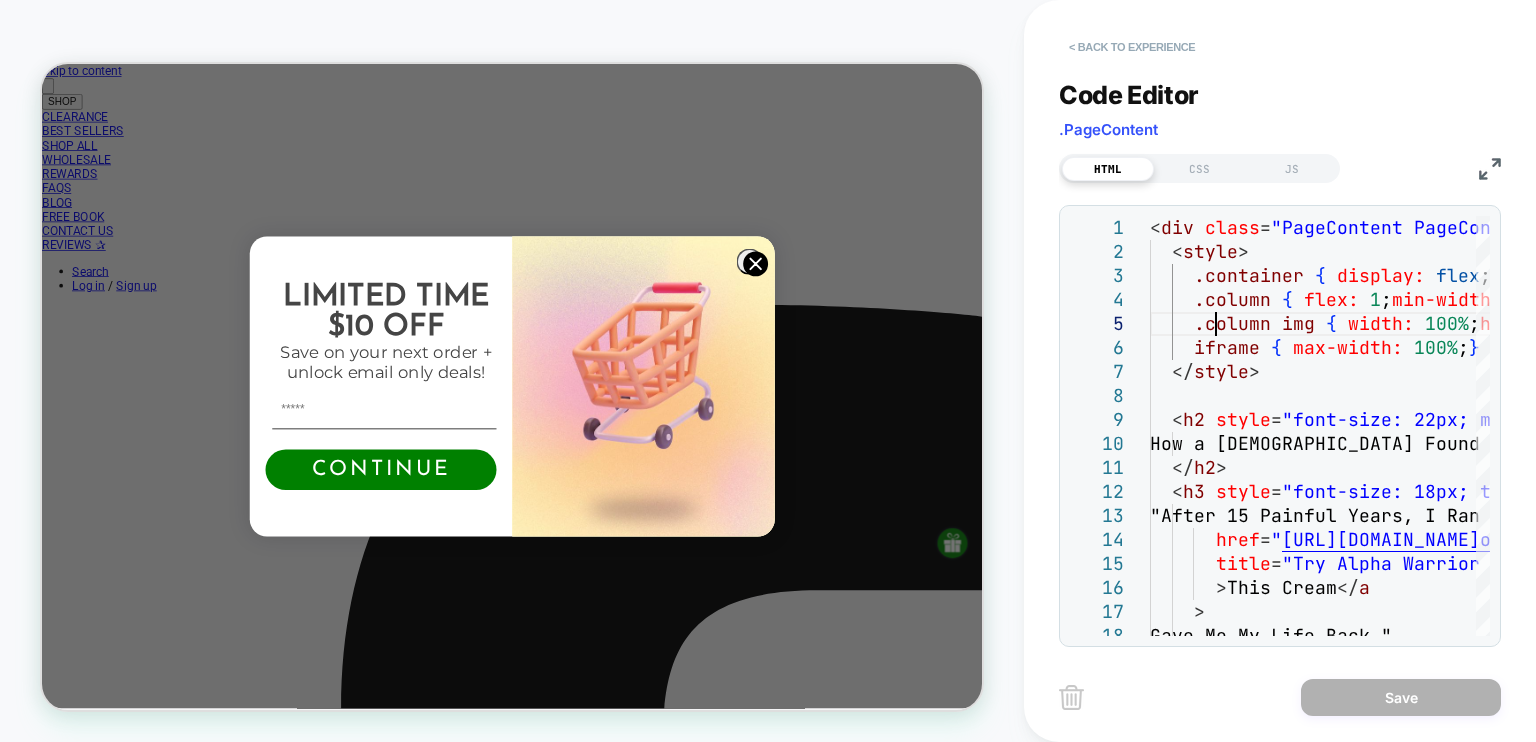 click on "< Back to experience" at bounding box center [1132, 47] 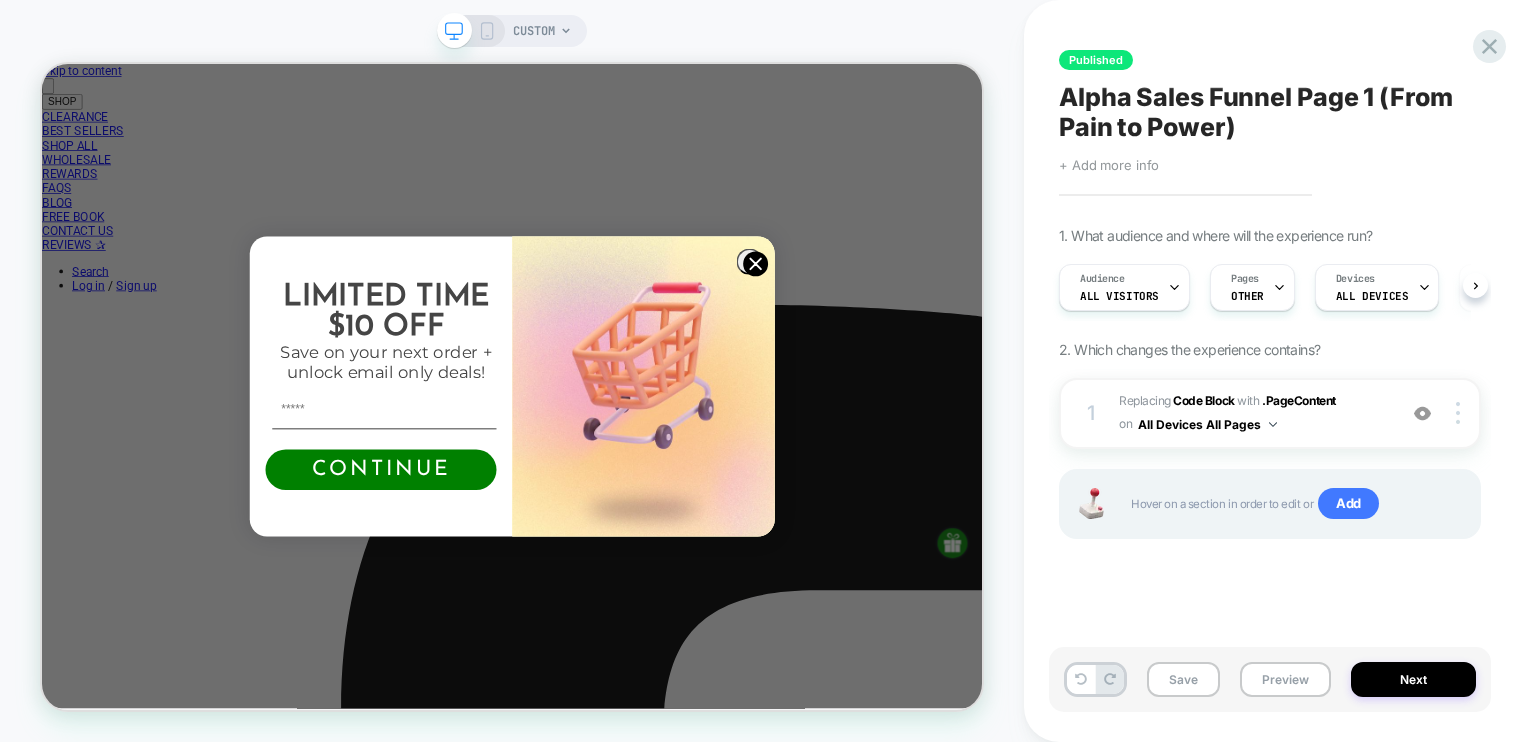 scroll, scrollTop: 0, scrollLeft: 0, axis: both 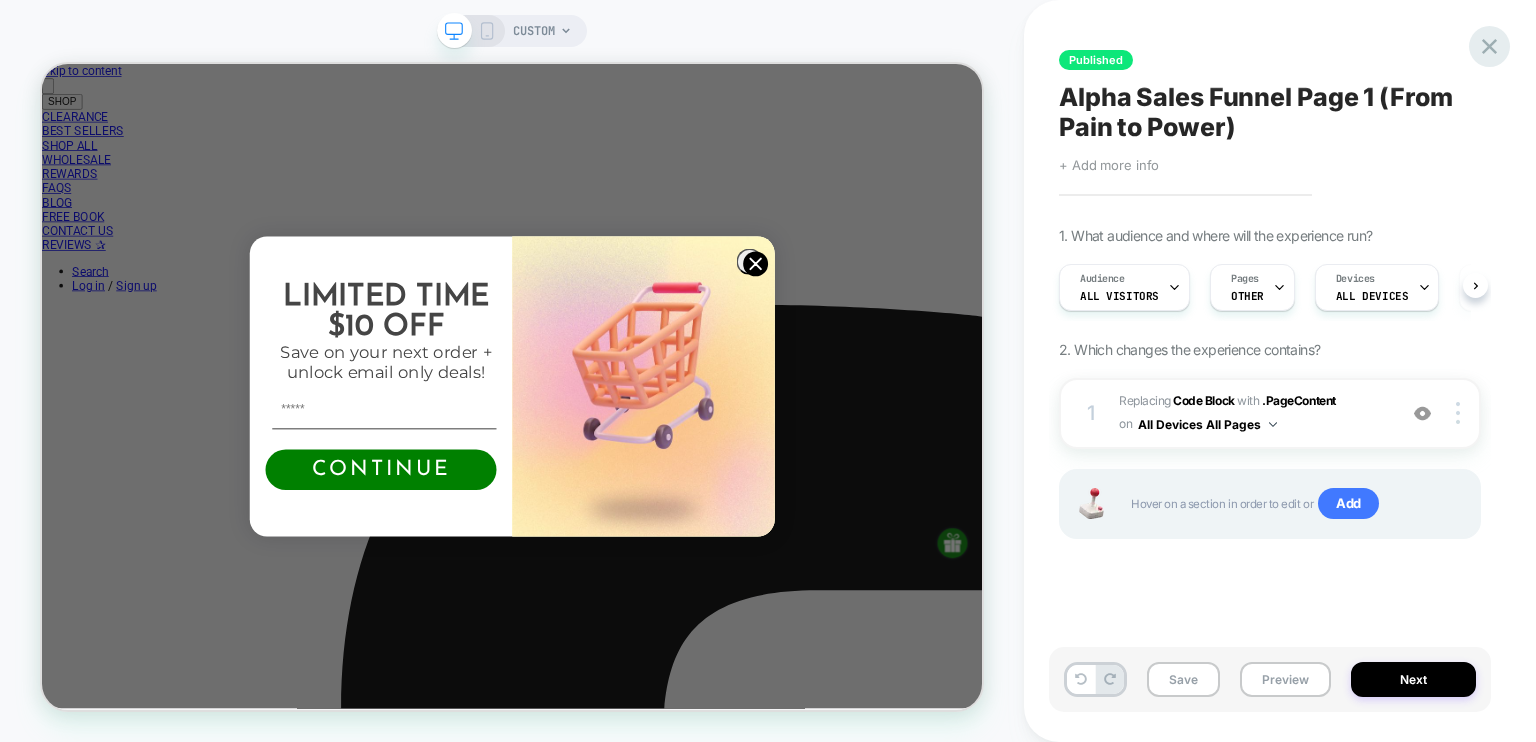 click 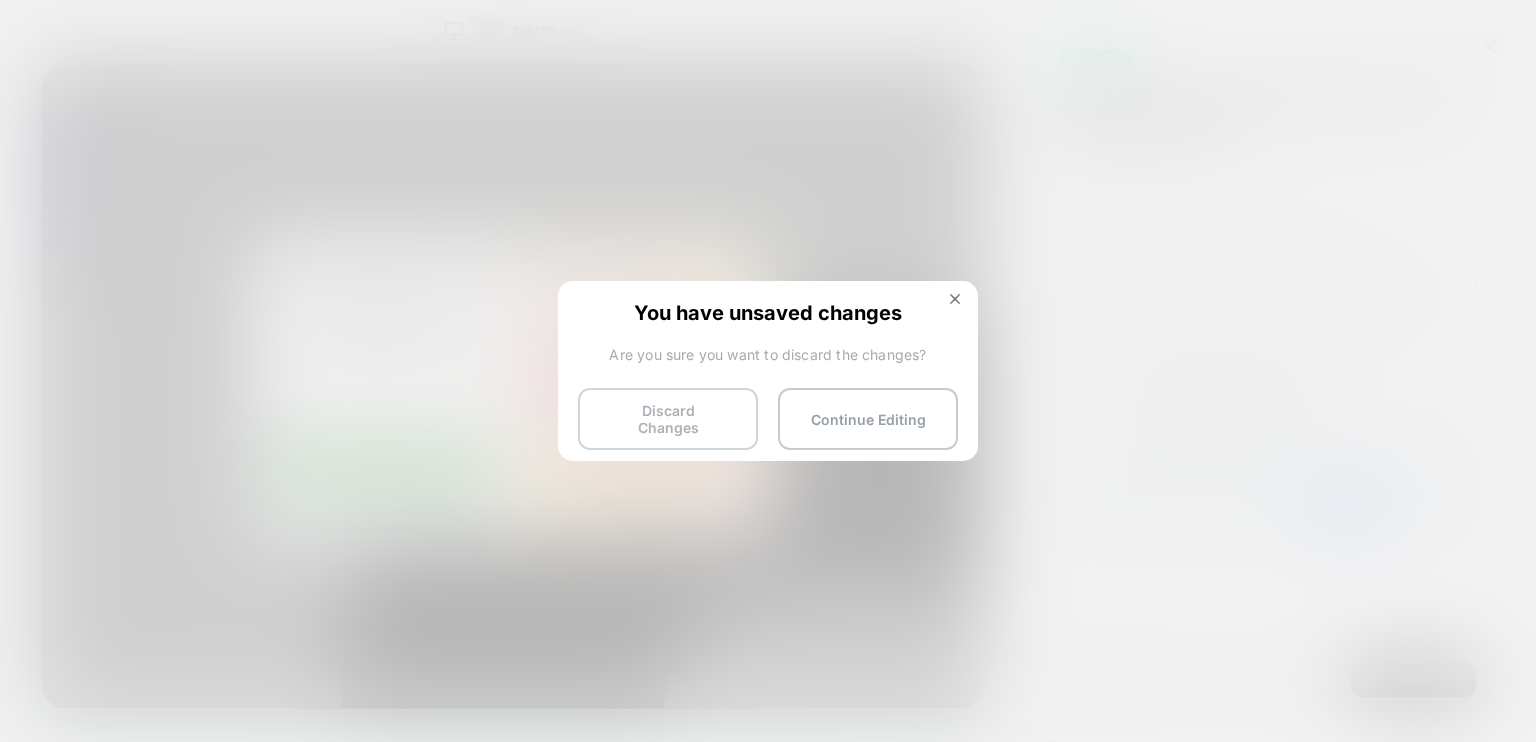 click on "Discard Changes" at bounding box center (668, 419) 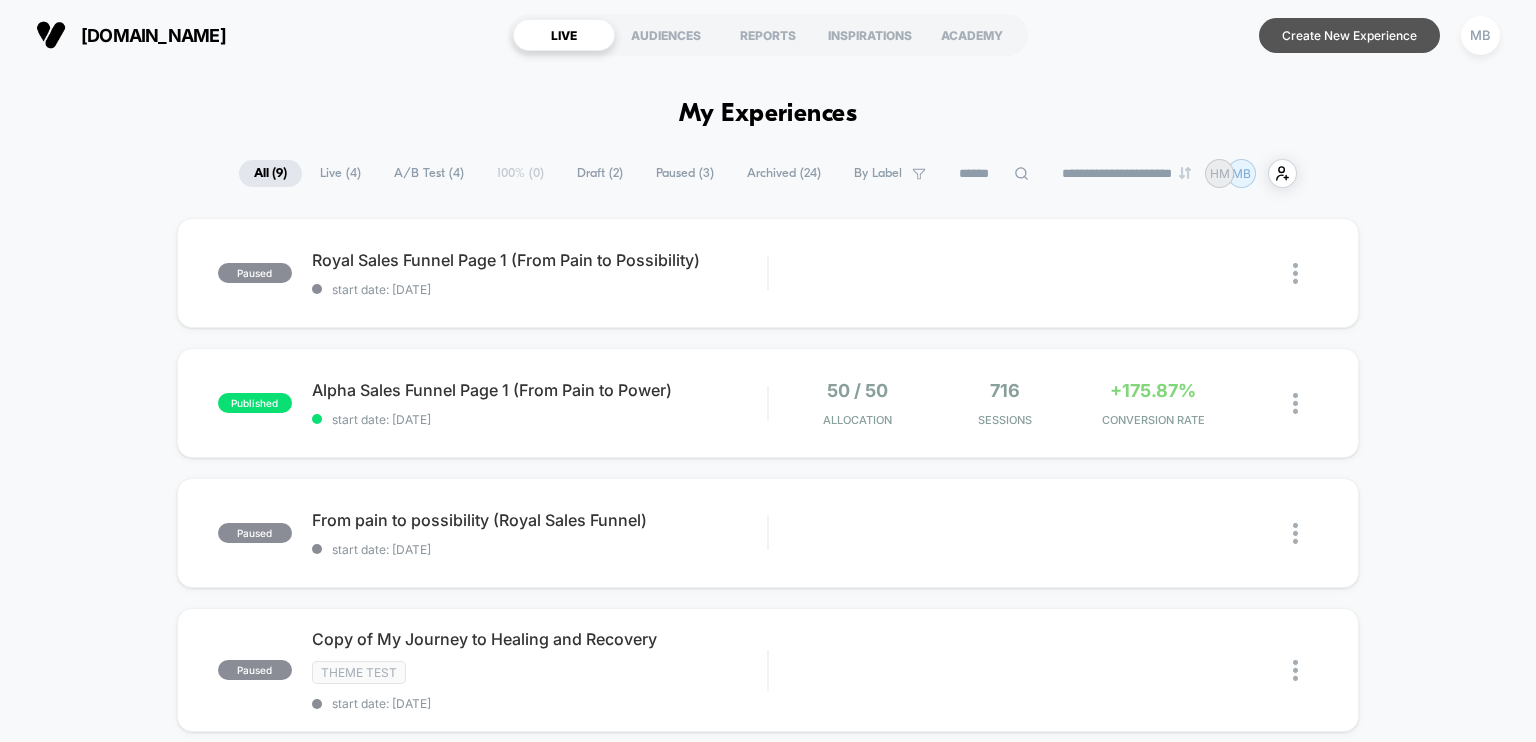 click on "Create New Experience" at bounding box center [1349, 35] 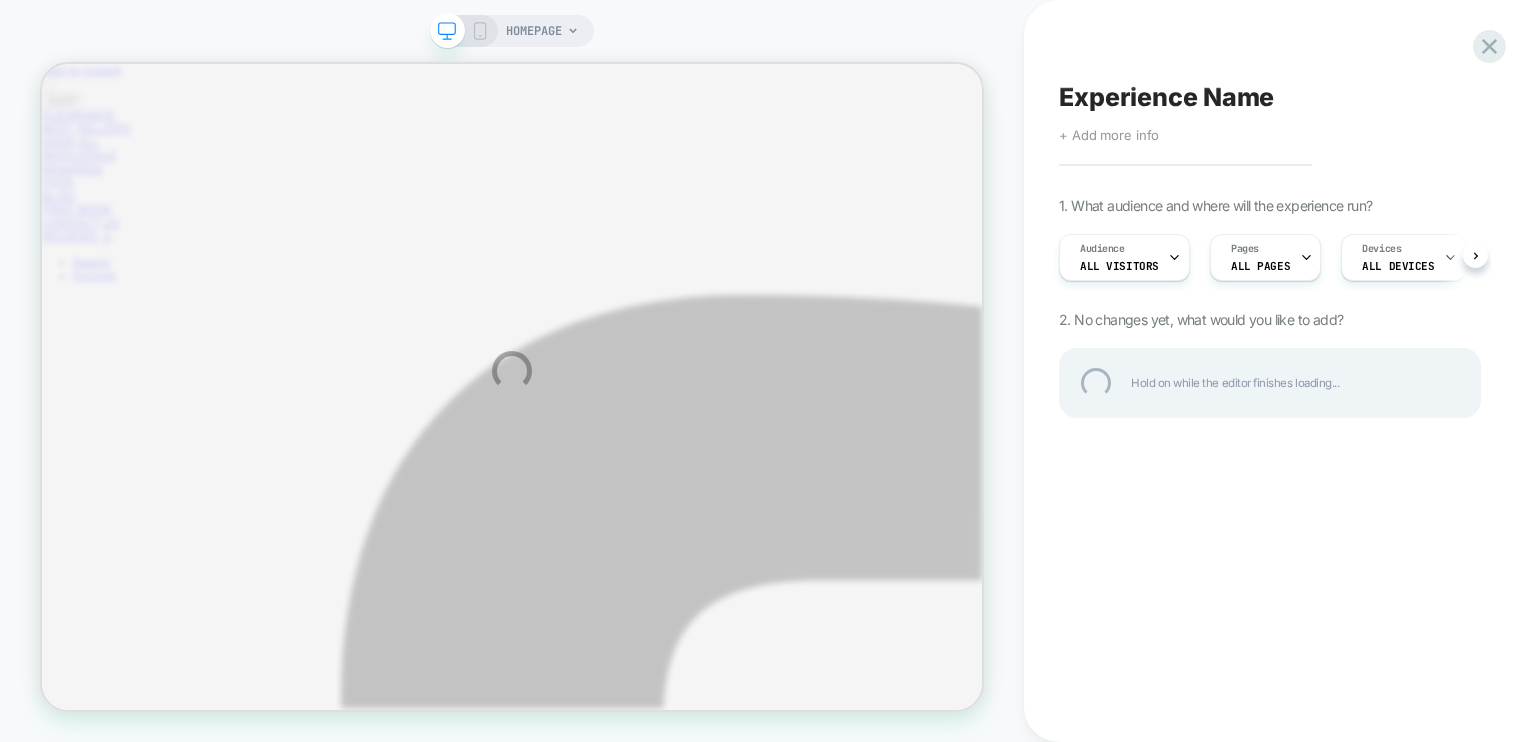 scroll, scrollTop: 0, scrollLeft: 0, axis: both 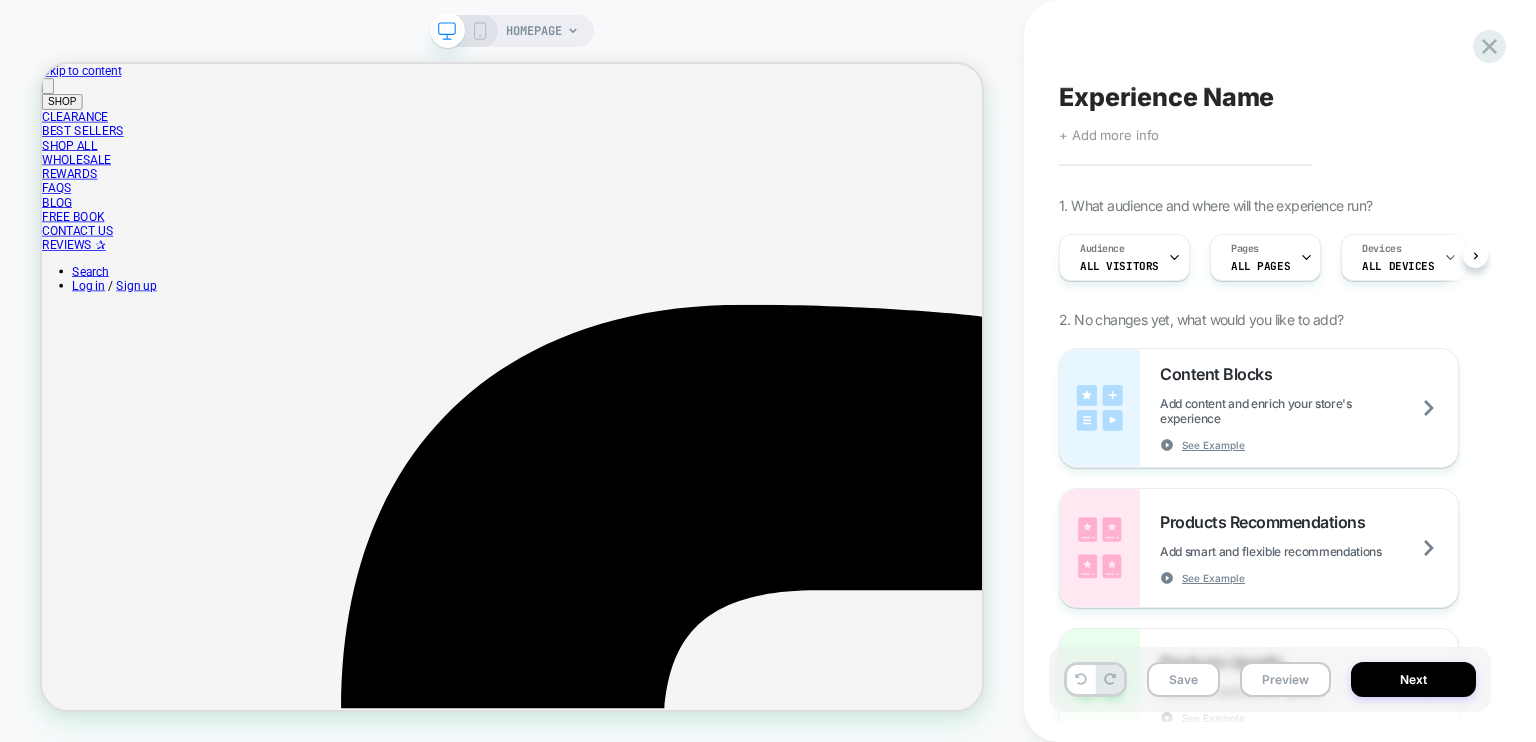 click on "HOMEPAGE" at bounding box center (534, 31) 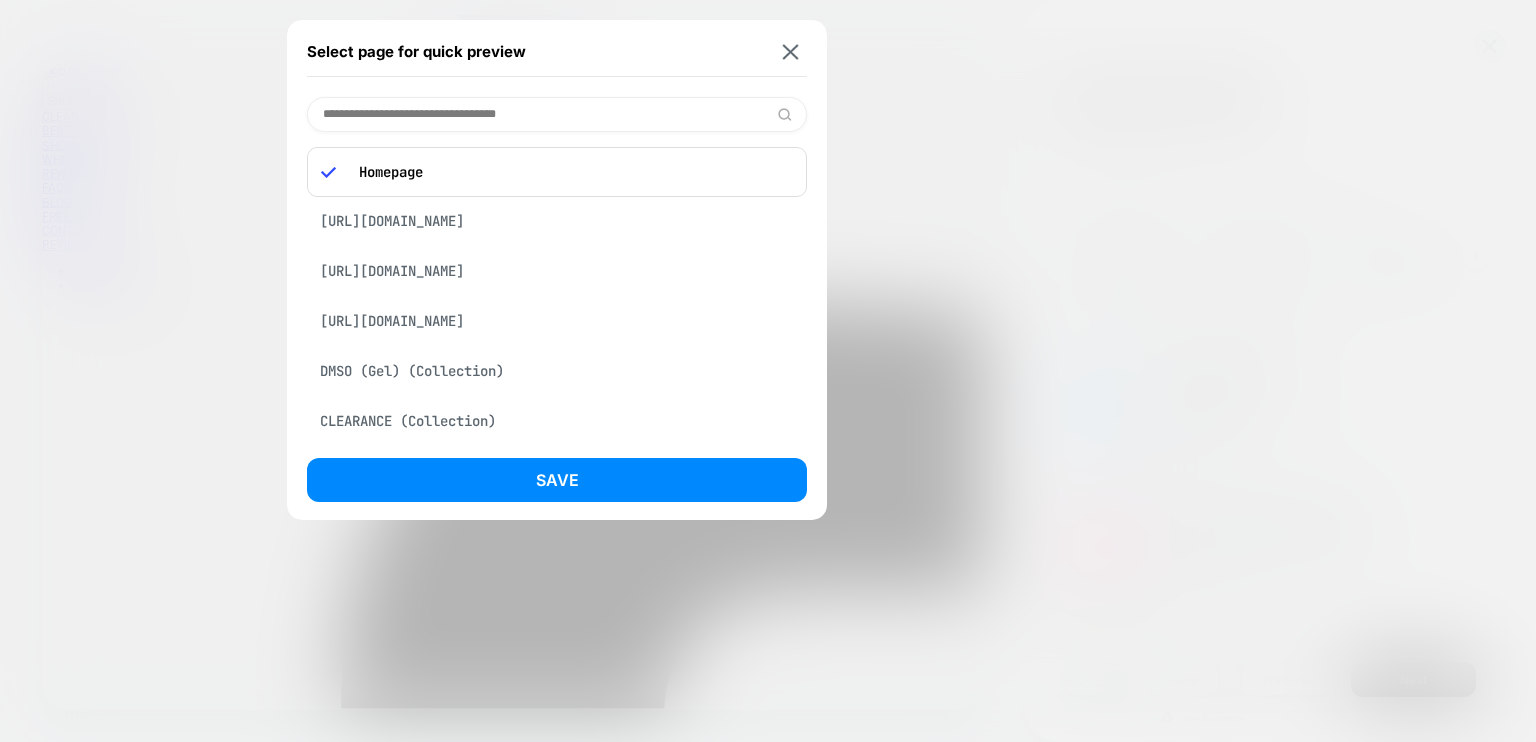 click at bounding box center [557, 114] 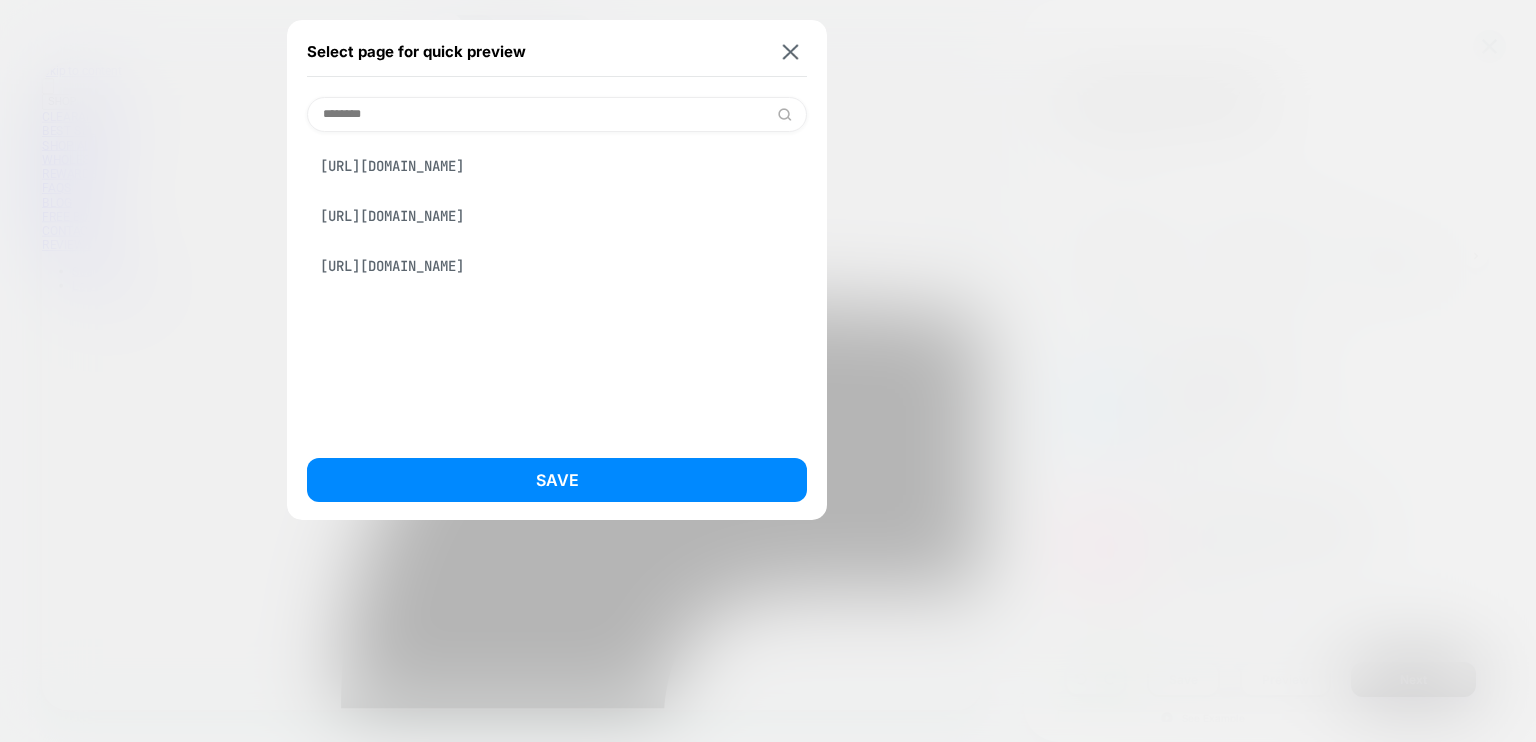 click on "https://herbalmana.com/pages/royal-warrior-secret-offer" at bounding box center [557, 266] 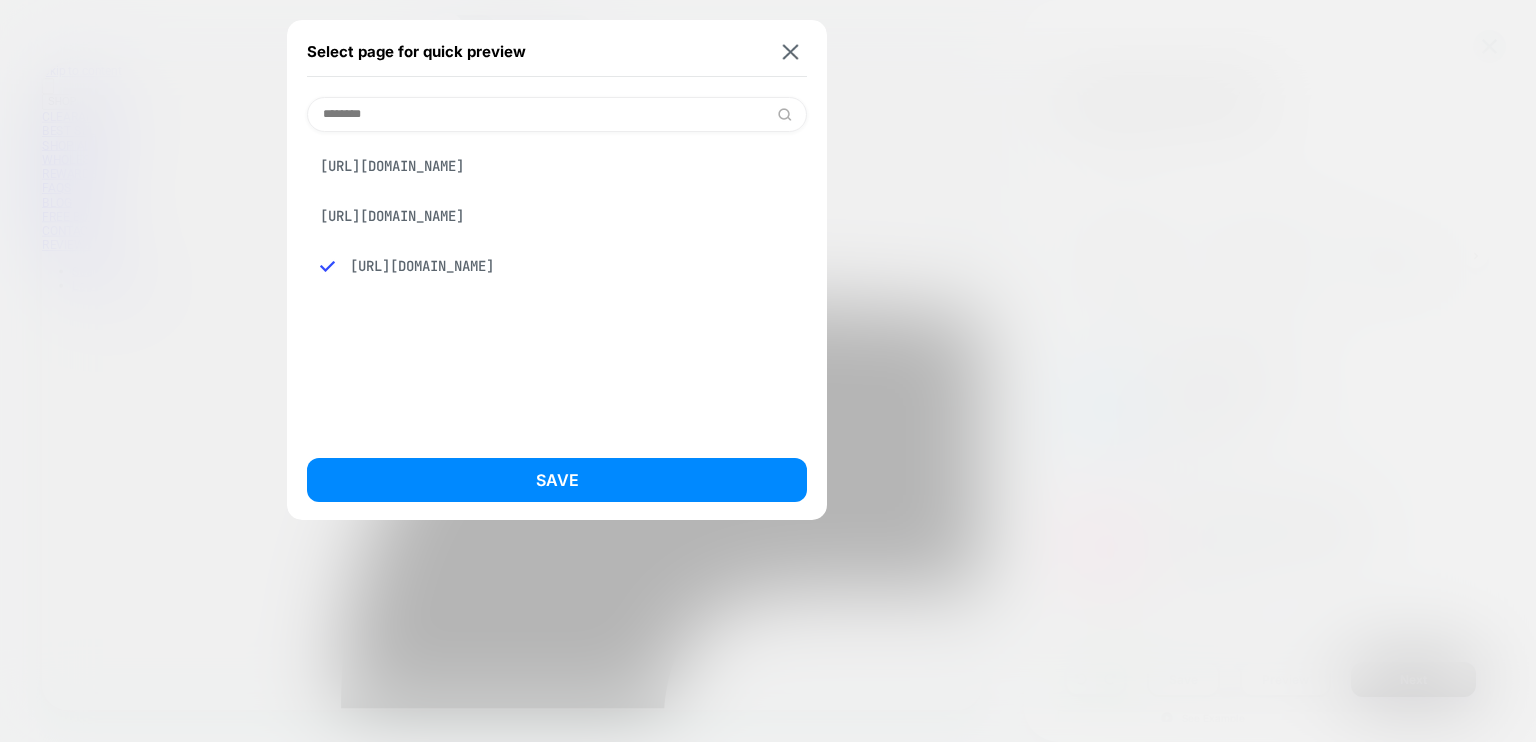 click on "********" at bounding box center [557, 114] 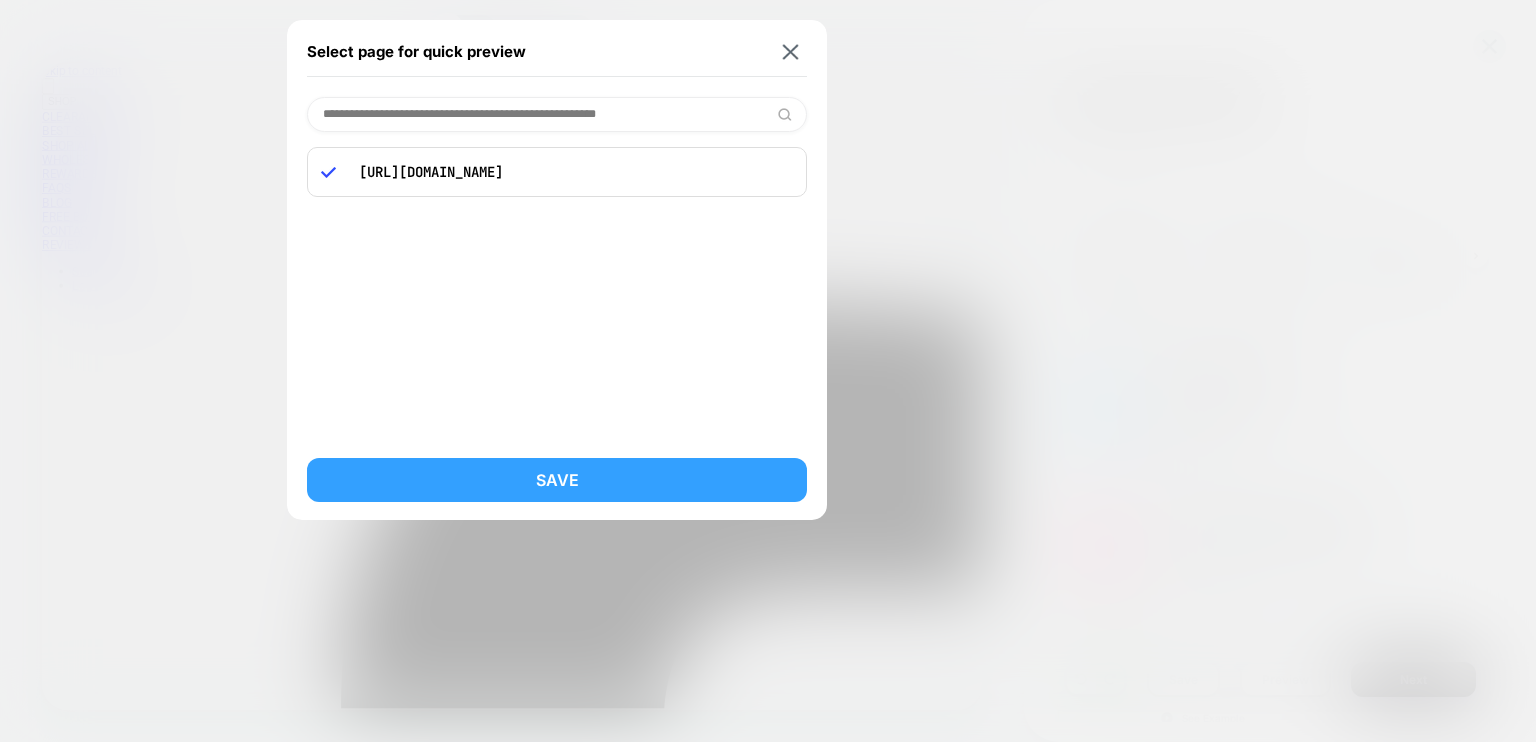 type on "**********" 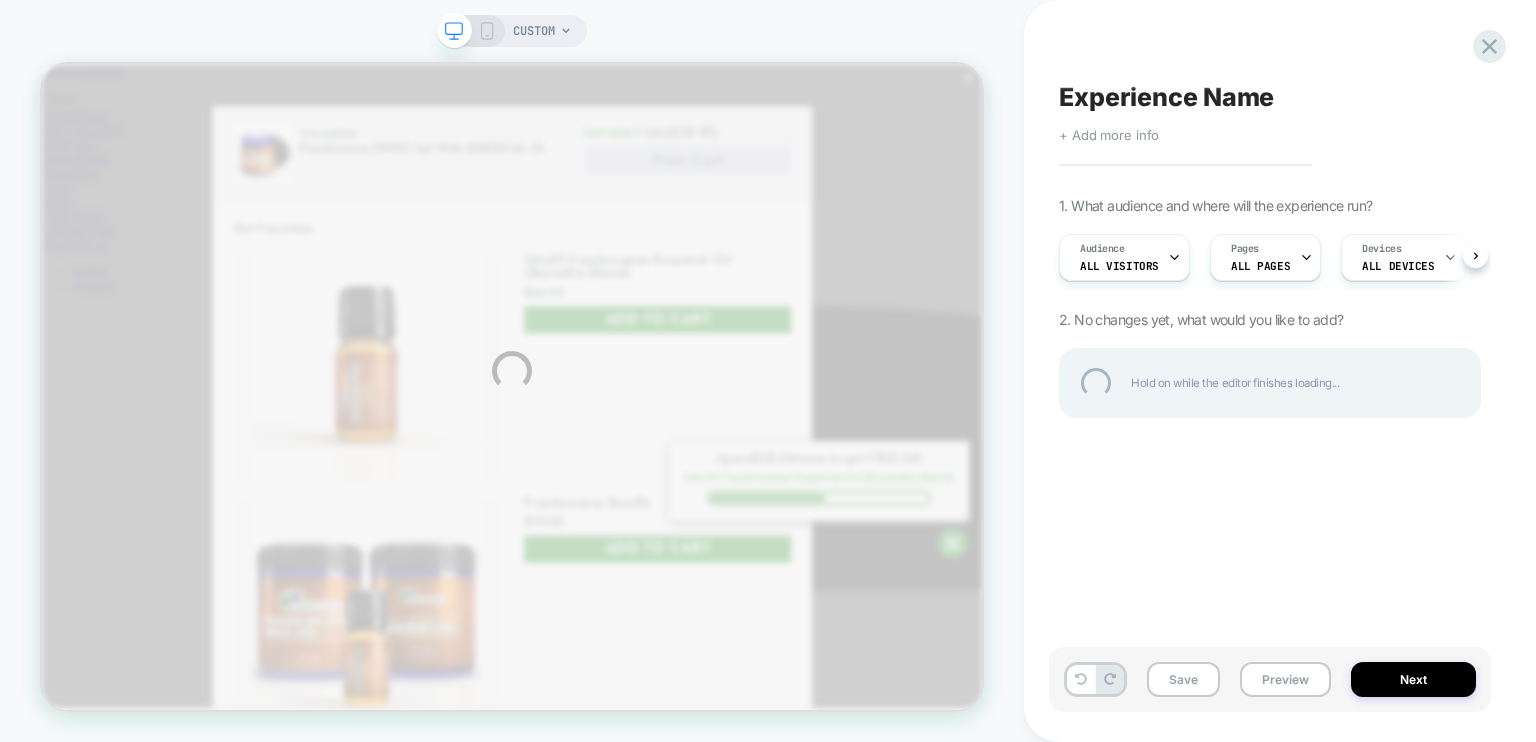 scroll, scrollTop: 0, scrollLeft: 0, axis: both 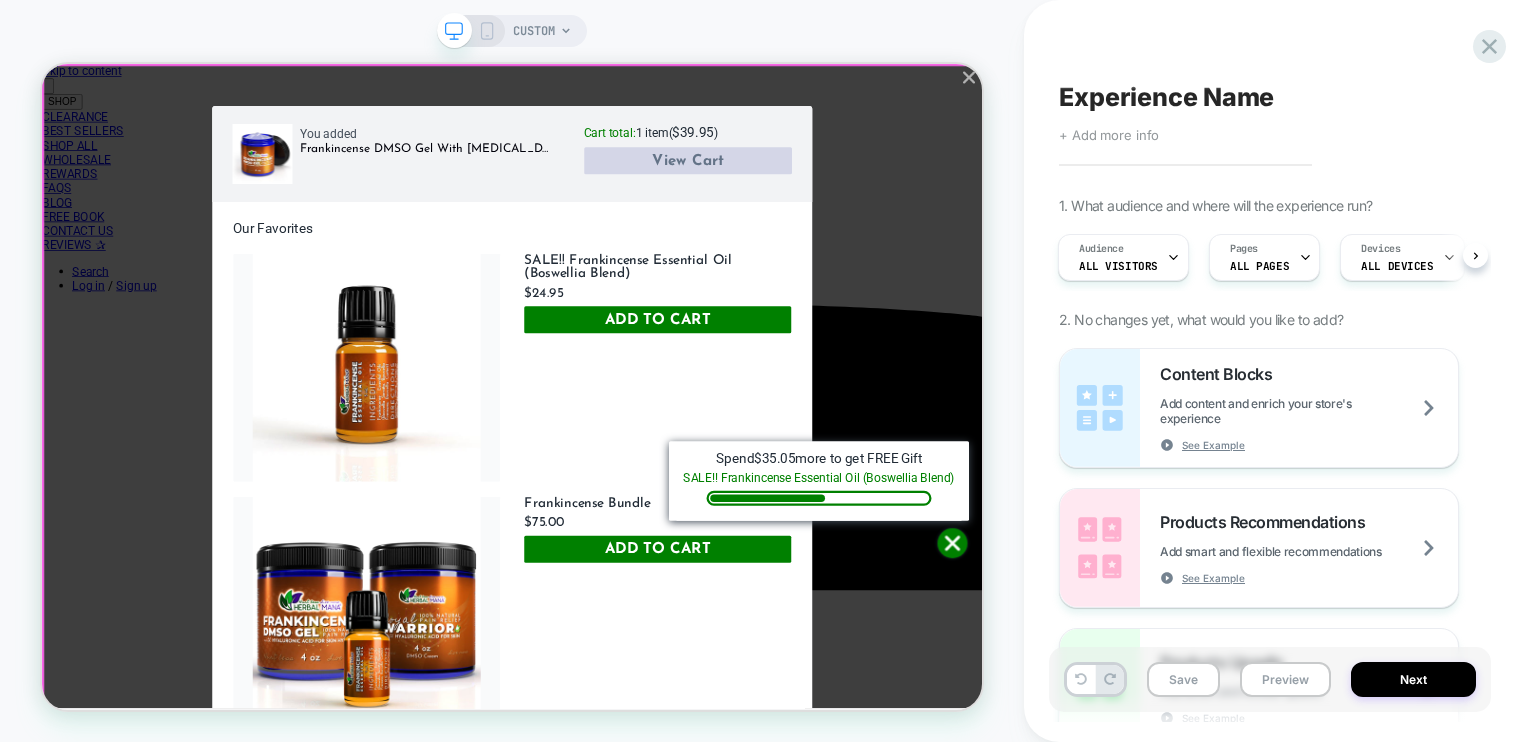 click on "**********" at bounding box center (669, 493) 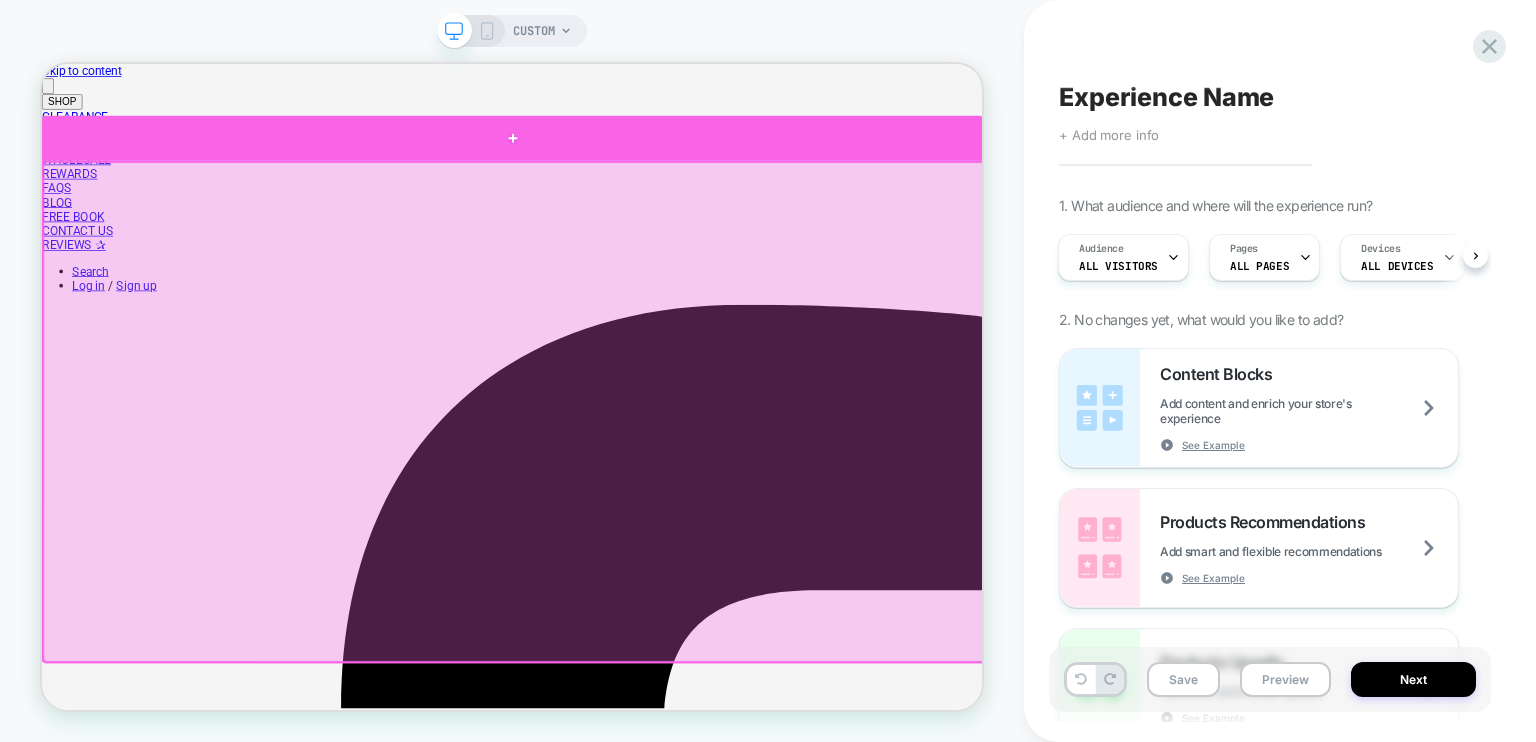 click at bounding box center [669, 163] 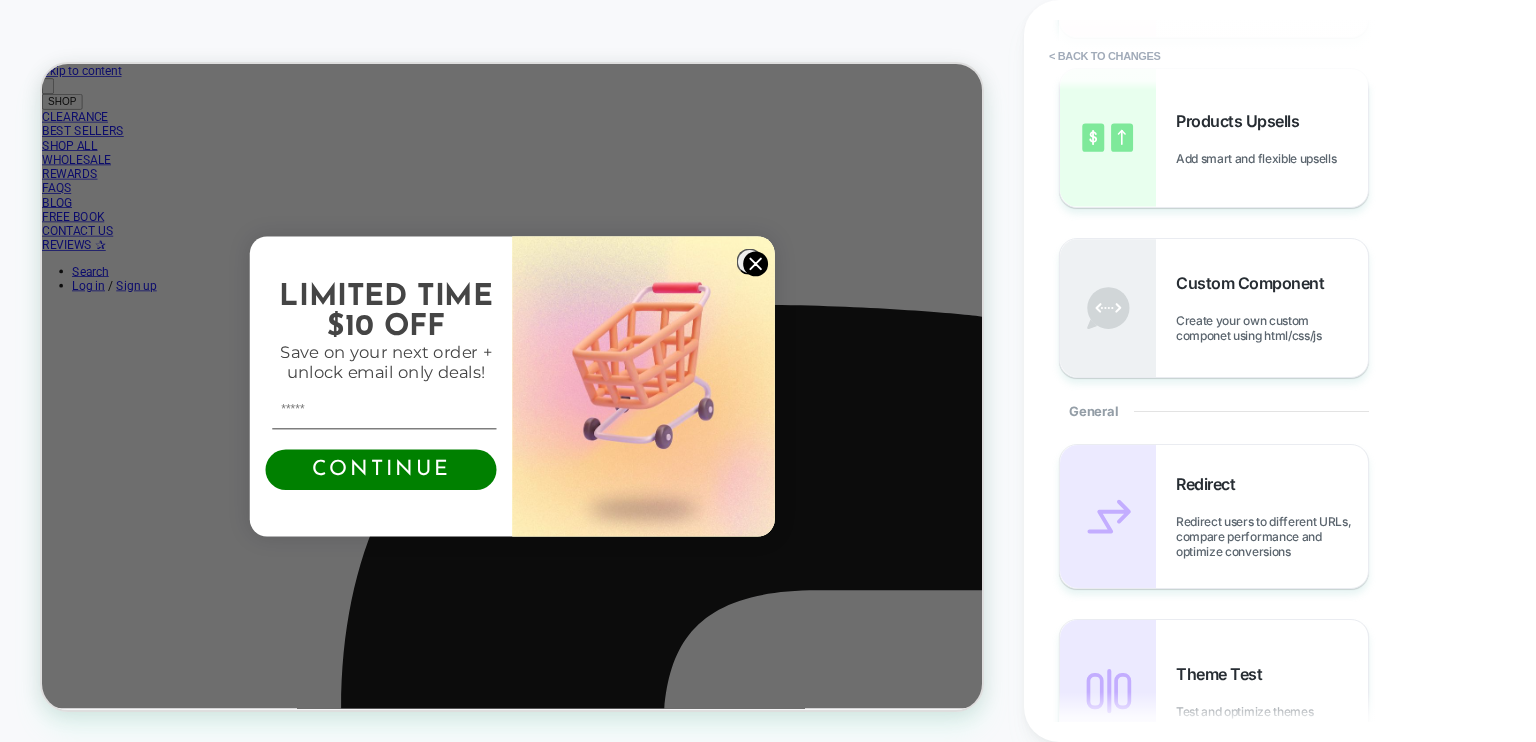 scroll, scrollTop: 438, scrollLeft: 0, axis: vertical 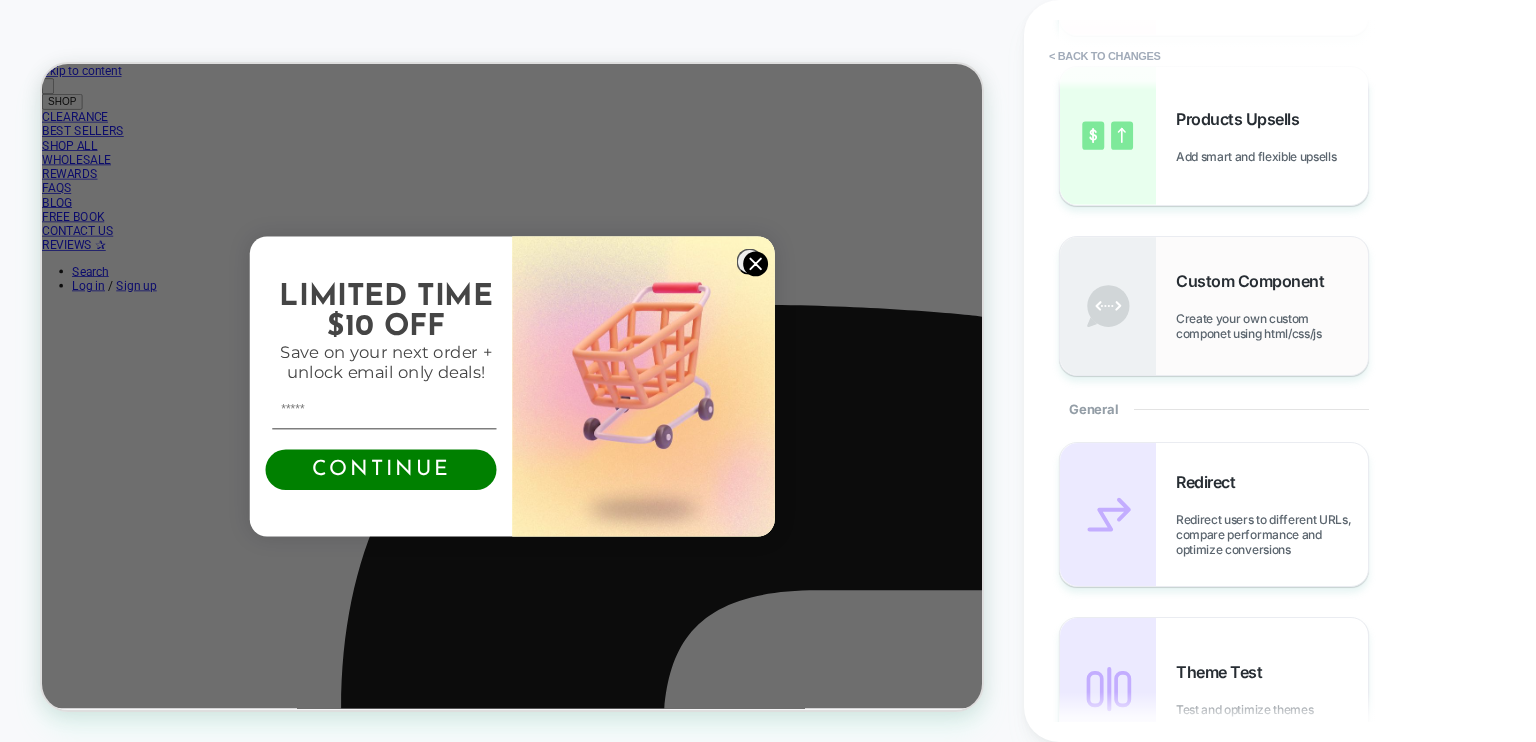click on "Create your own custom componet using html/css/js" at bounding box center [1272, 326] 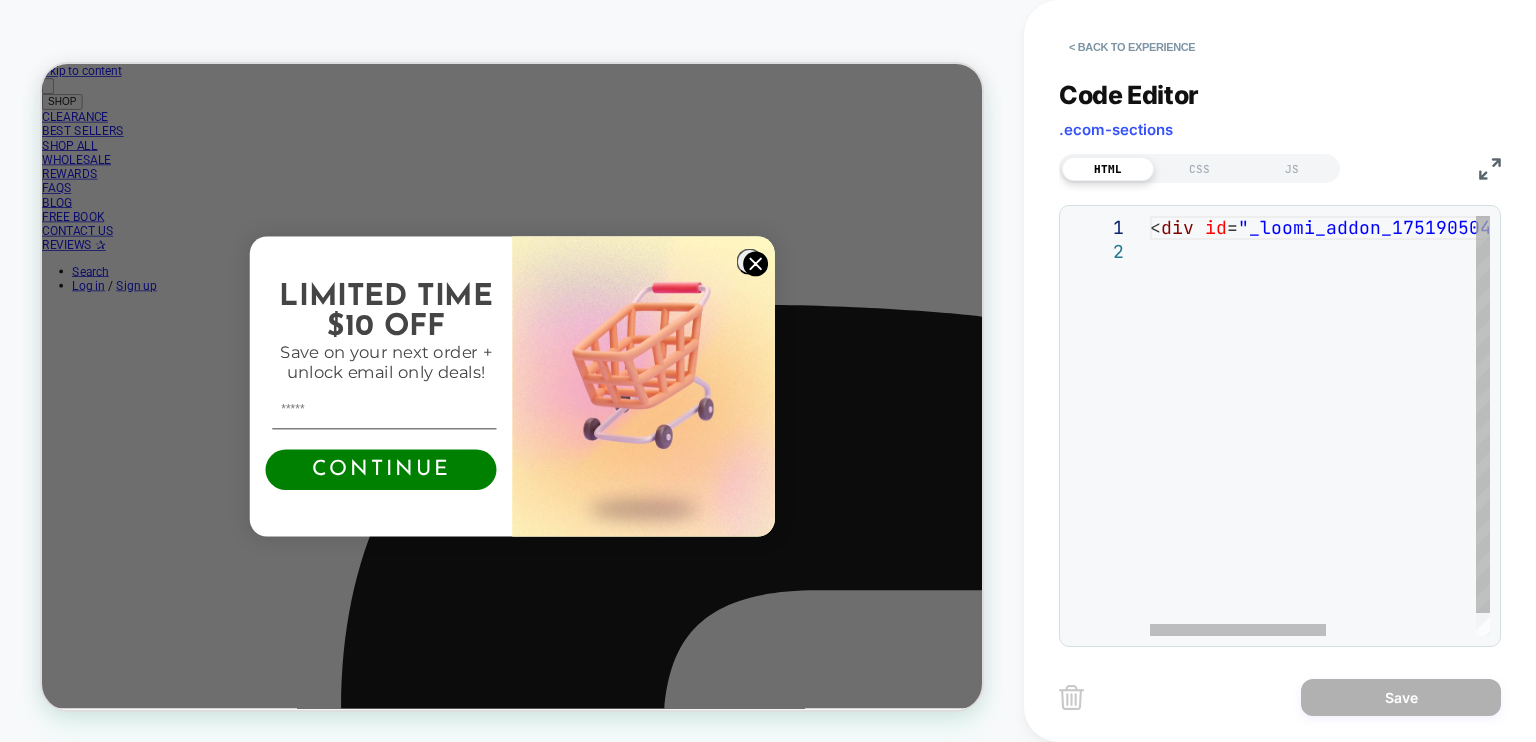 click on "< div   id = "_loomi_addon_1751905046869" > Change Me! </ div >" at bounding box center (1464, 438) 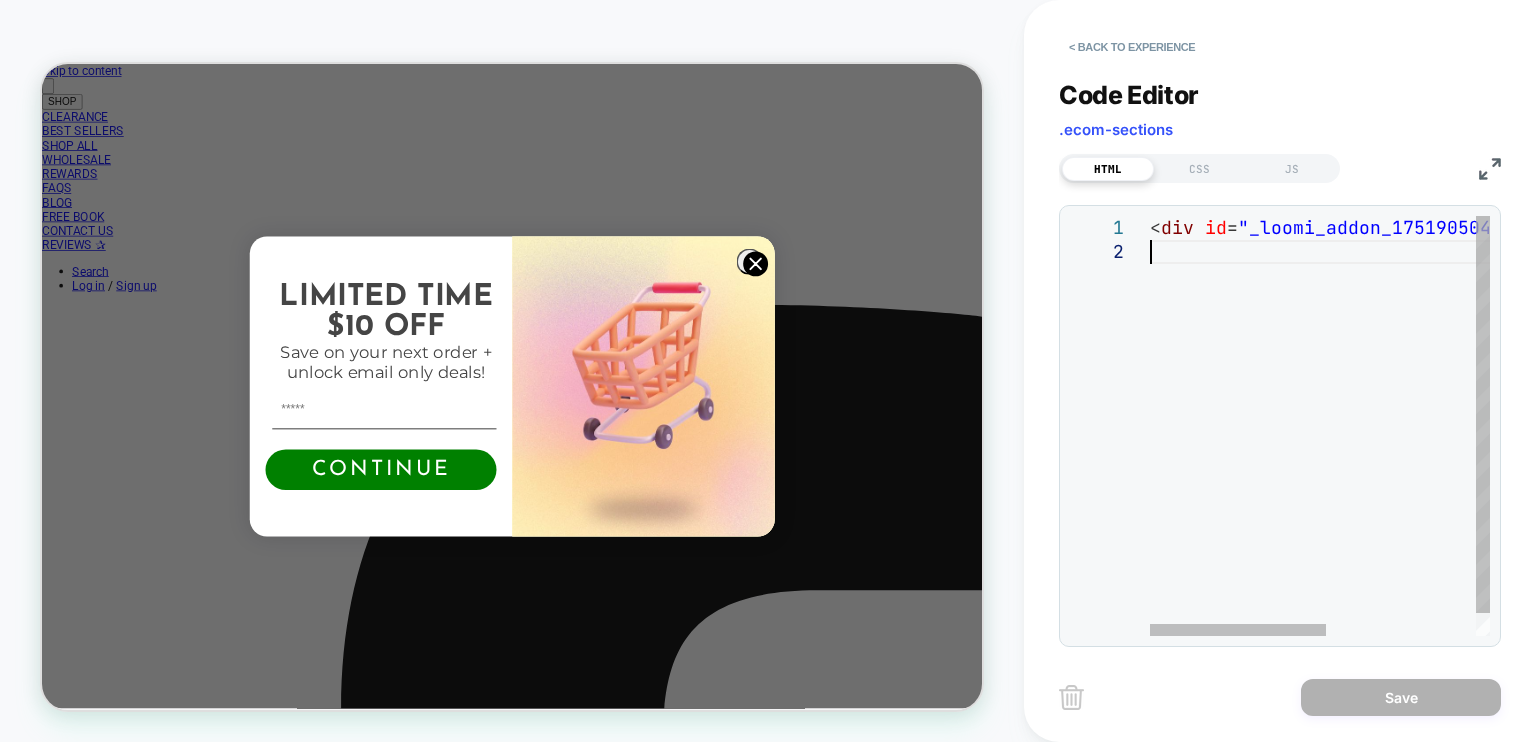 scroll, scrollTop: 0, scrollLeft: 0, axis: both 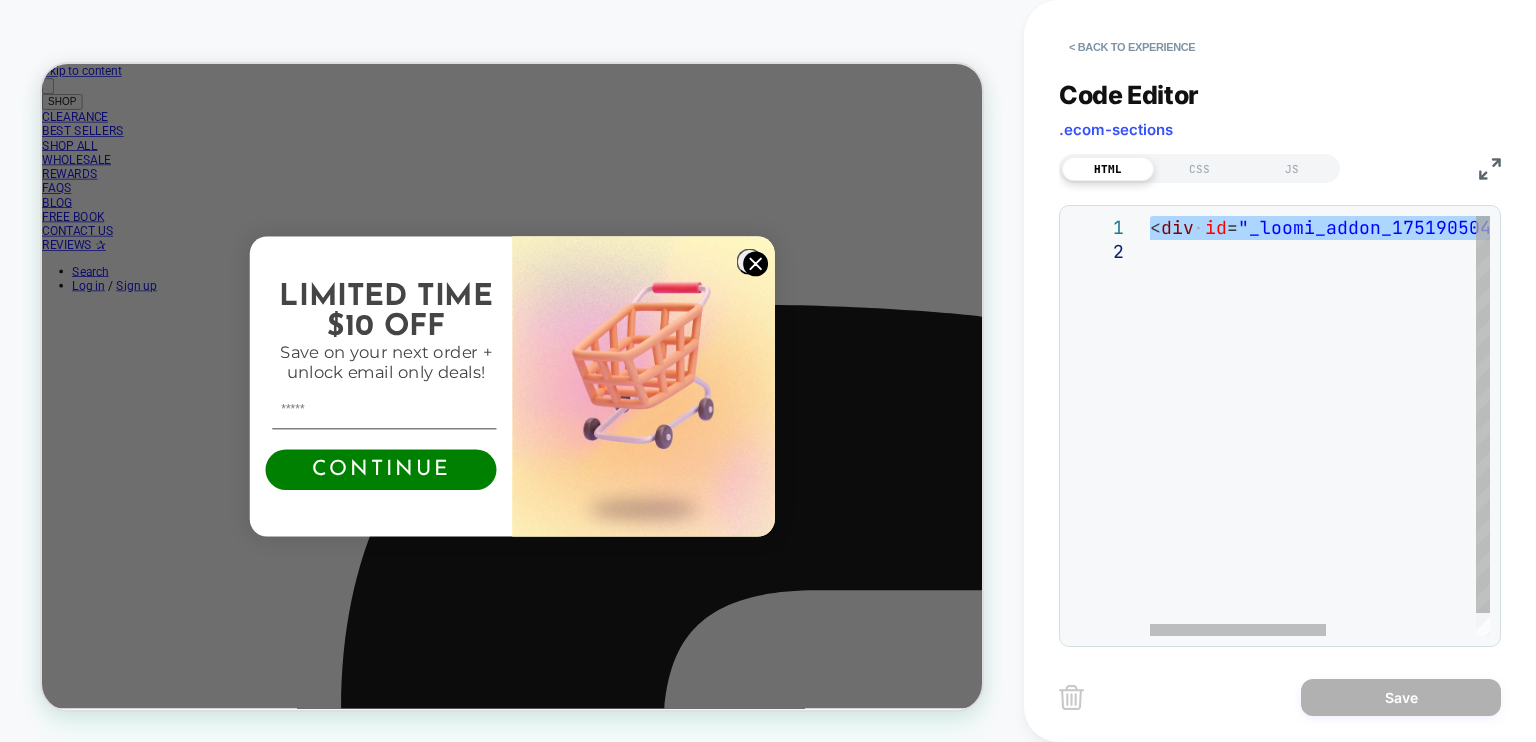 type on "******" 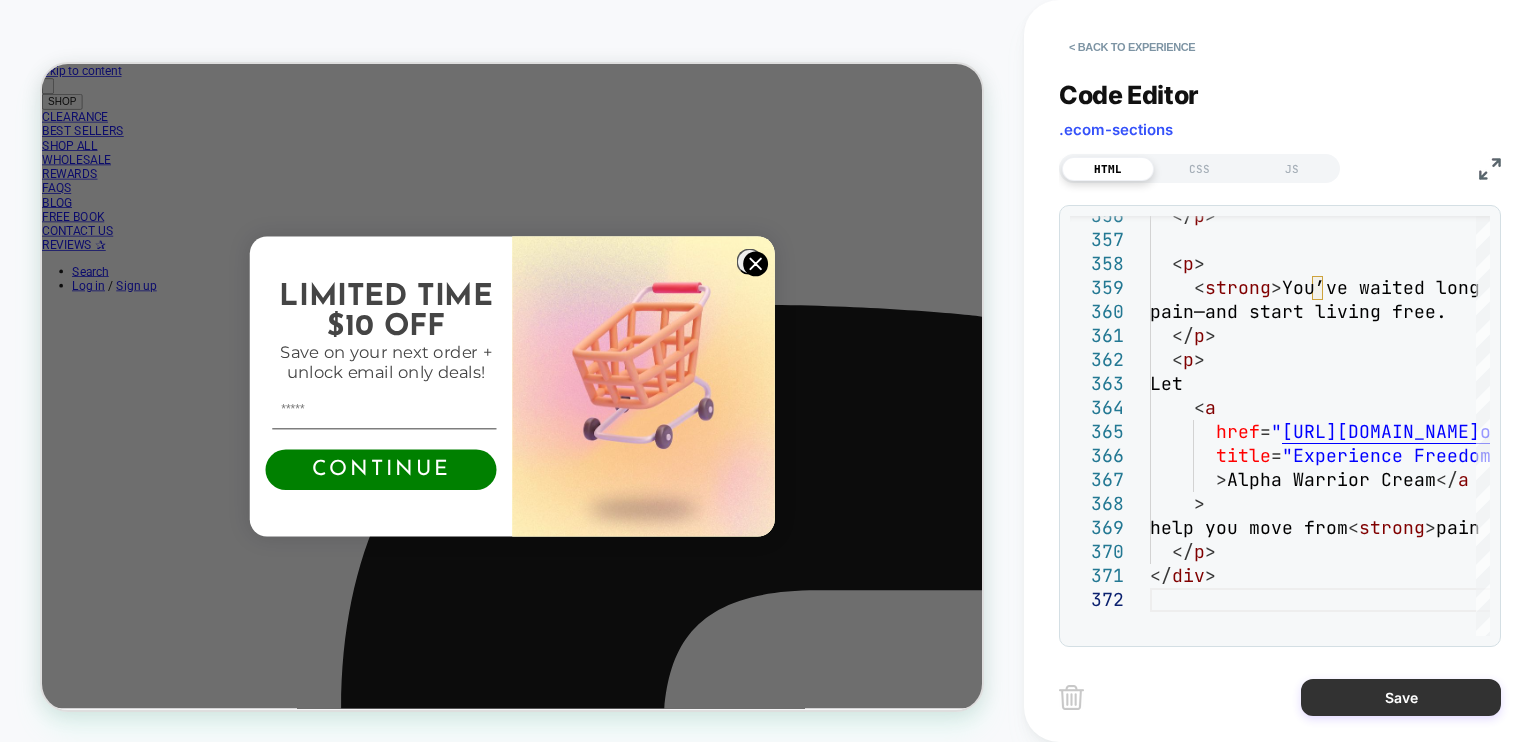 click on "Save" at bounding box center [1401, 697] 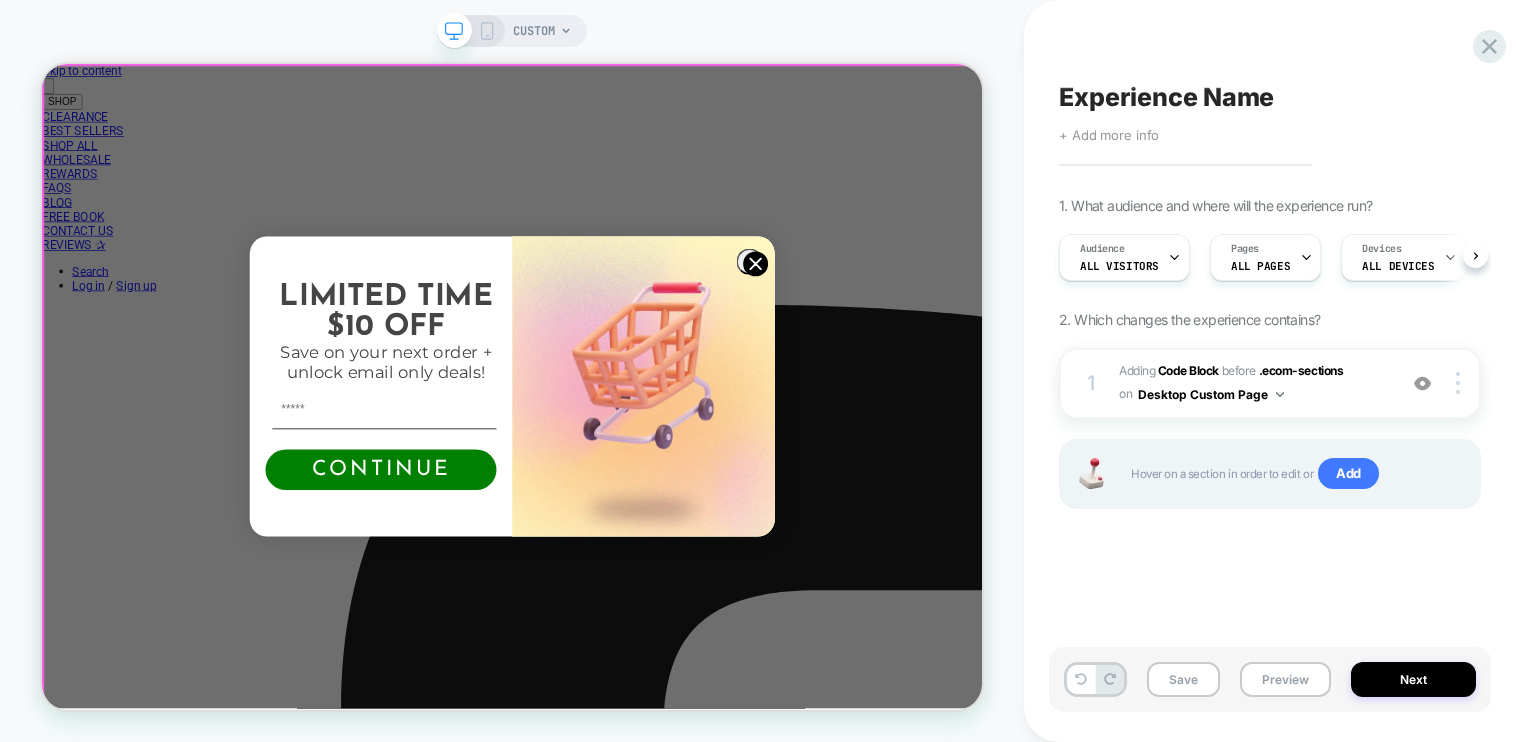 scroll, scrollTop: 0, scrollLeft: 0, axis: both 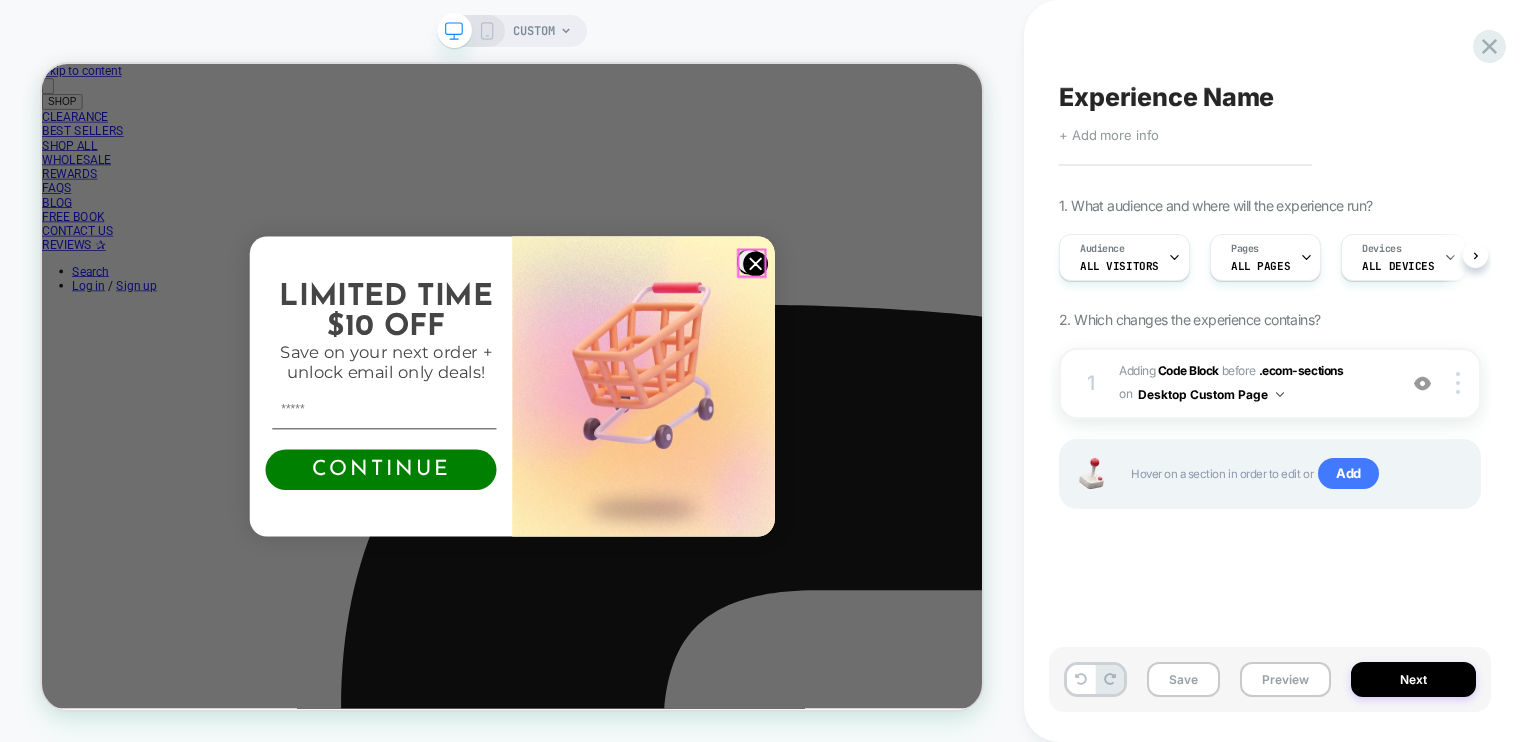 click 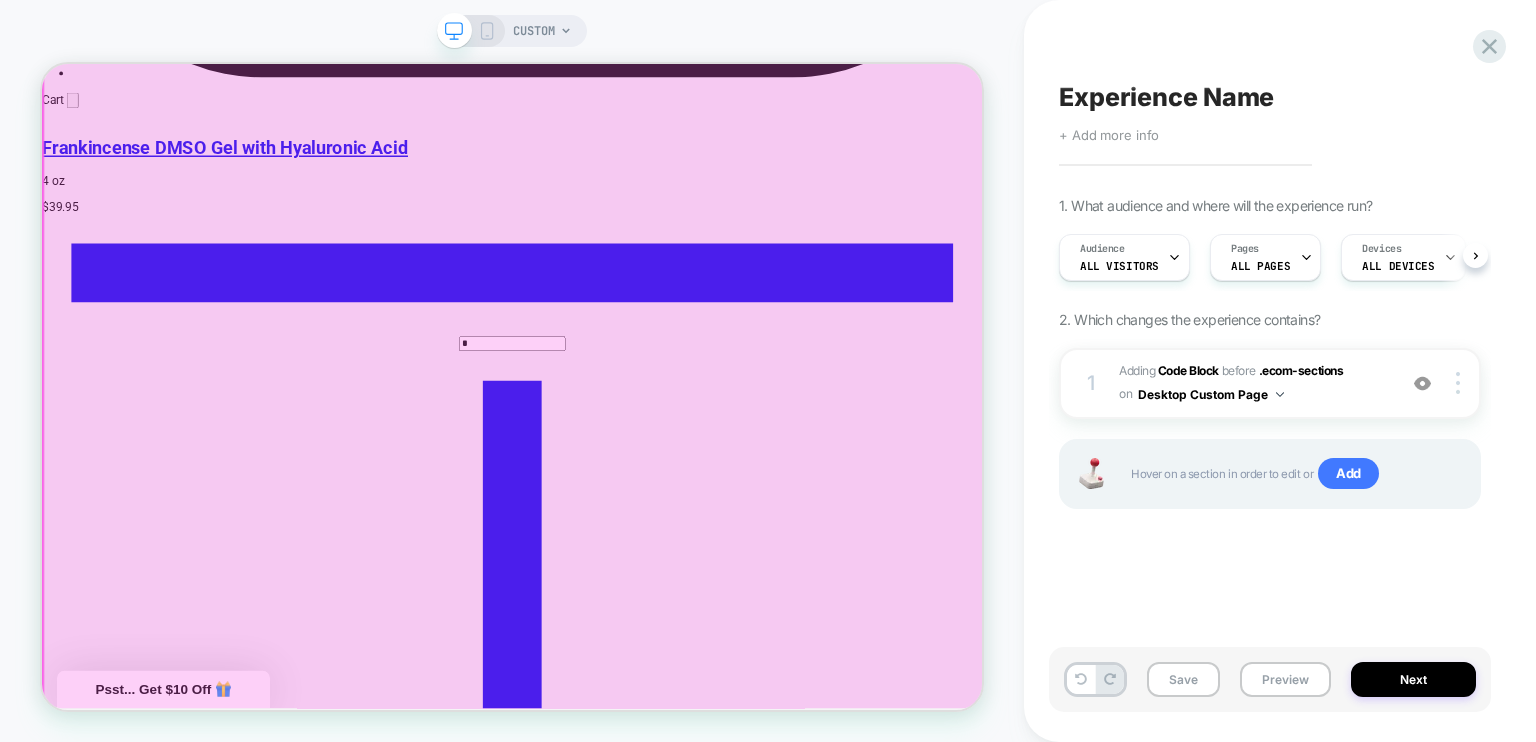 scroll, scrollTop: 7408, scrollLeft: 0, axis: vertical 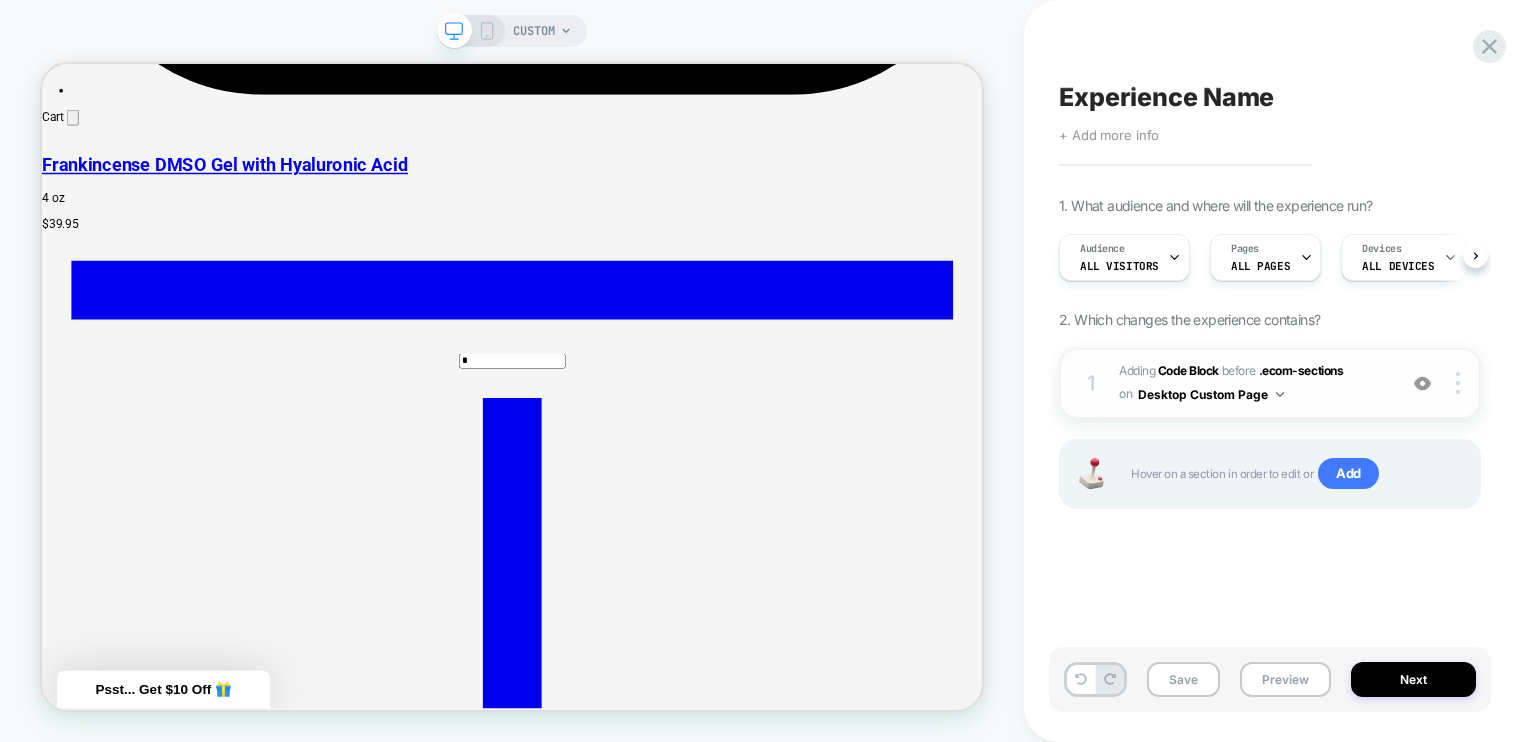 click on "1 Adding   Code Block   BEFORE .ecom-sections .ecom-sections   on Desktop Custom Page Add Before Add After Duplicate Replace Position Copy CSS Selector Rename Copy to   Mobile Target   All Devices Delete" at bounding box center [1270, 383] 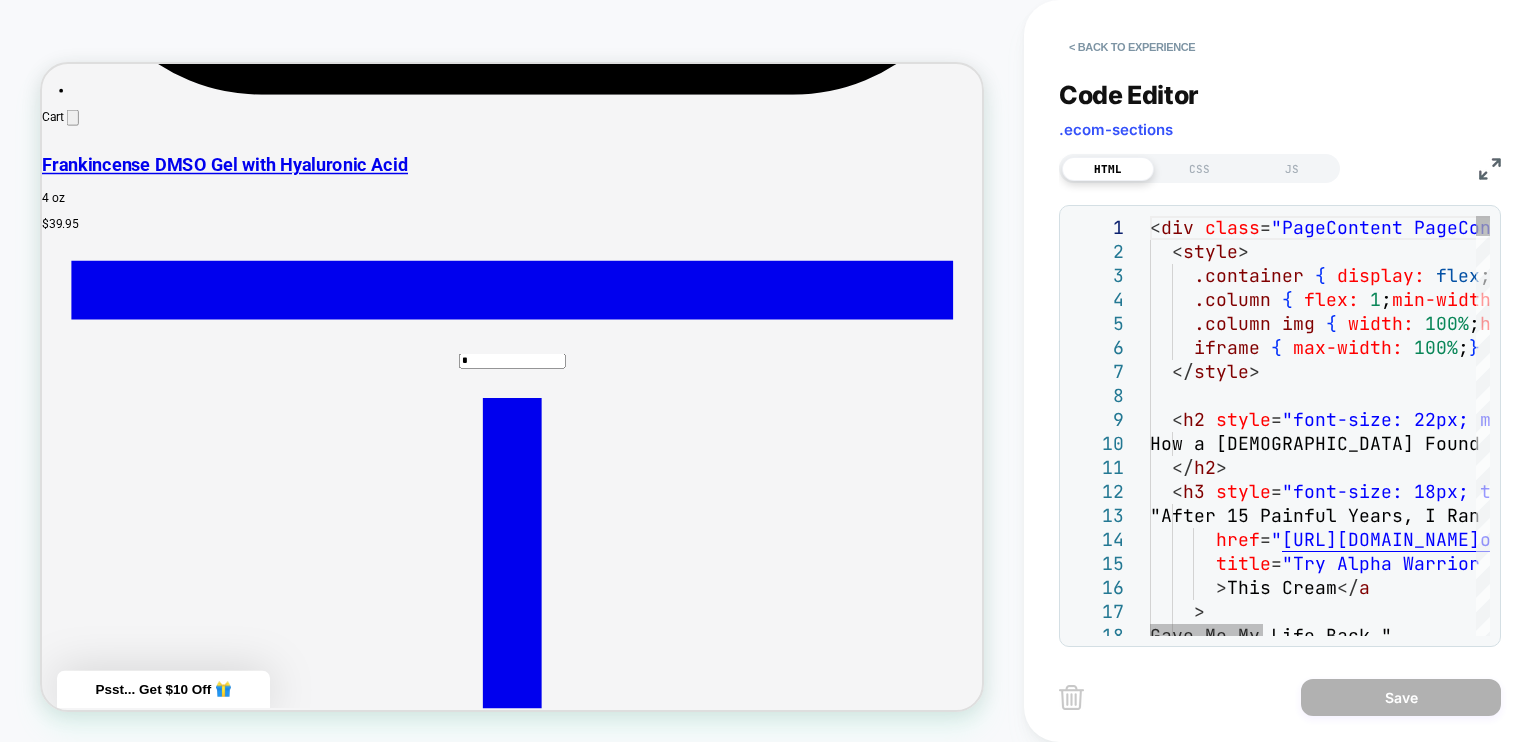 scroll, scrollTop: 0, scrollLeft: 0, axis: both 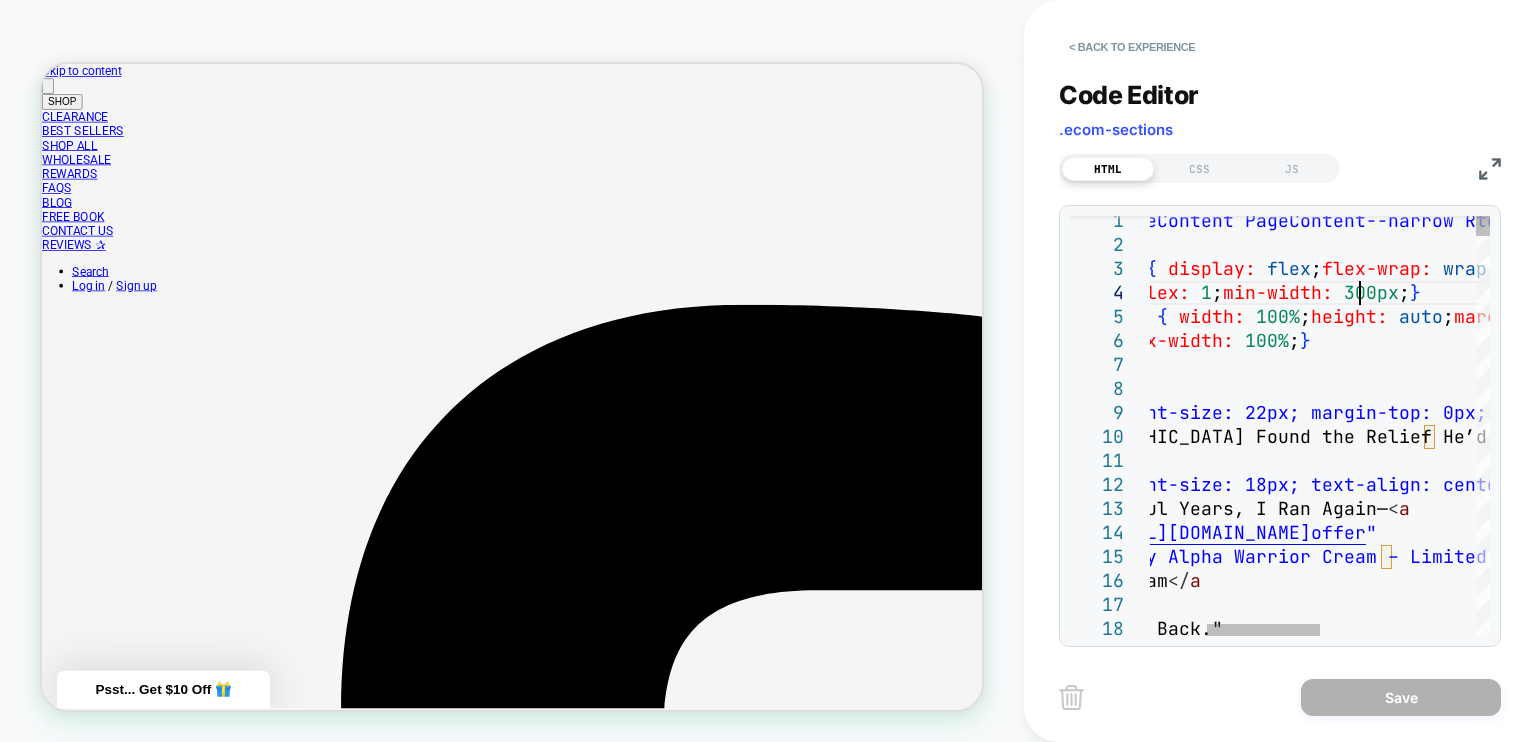 click on "< div   class = "PageContent PageContent--narrow Rte"   data-style-id = "0" >    < style >      .container   {   display:   flex ;  flex-wrap:   wrap ;  gap:   5px ;  justify-content:   center ;  }      .column   {   flex:   1 ;  min-width:   300px ;  }      .column   img   {   width:   100% ;  height:   auto ;  margin-bottom:   10px ;  }      iframe   {   max-width:   100% ;  }    </ style >    < h2   style = "font-size: 22px; margin-top: 0px; text-align: cen ter;" >     How a 65-Year-Old Found the Relief He’d Given  Up On    </ h2 >    < h3   style = "font-size: 18px; text-align: center;" >     "After 15 Painful Years, I Ran Again— < a        href = " https://herbalmana.com/pages/alpha-warrior-secret- offer "        title = "Try Alpha Warrior Cream – Limited Time Offer"        > This Cream </ a      >     Gave Me My Life Back."" at bounding box center [1468, 4871] 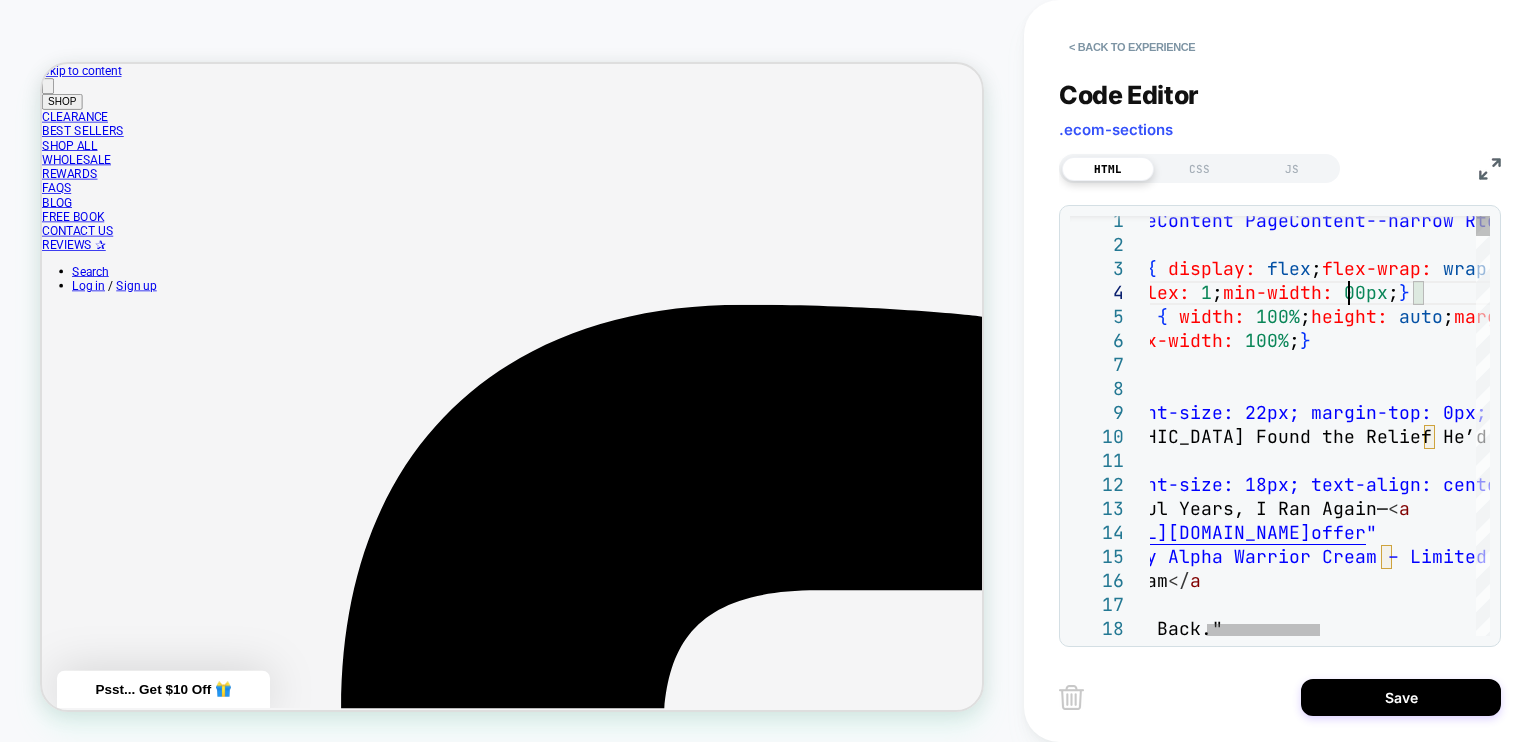 scroll, scrollTop: 72, scrollLeft: 376, axis: both 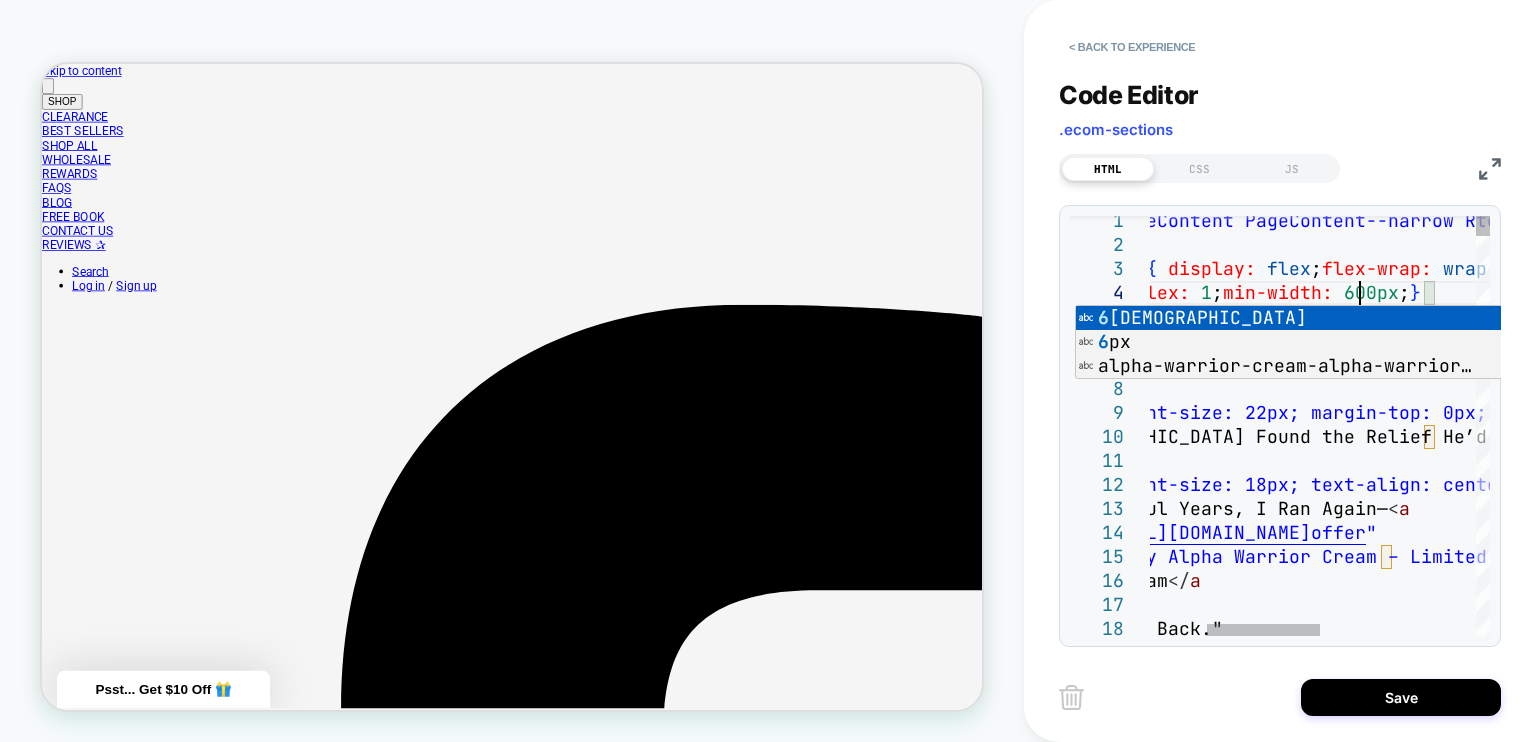 click on "< div   class = "PageContent PageContent--narrow Rte"   data-style-id = "0" >    < style >      .container   {   display:   flex ;  flex-wrap:   wrap ;  gap:   5px ;  justify-content:   center ;  }      .column   {   flex:   1 ;  min-width:   600px ;  }      .column   img   {   width:   100% ;  height:   auto ;  margin-bottom:   10px ;  }      iframe   {   max-width:   100% ;  }    </ style >    < h2   style = "font-size: 22px; margin-top: 0px; text-align: cen ter;" >     How a 65-Year-Old Found the Relief He’d Given  Up On    </ h2 >    < h3   style = "font-size: 18px; text-align: center;" >     "After 15 Painful Years, I Ran Again— < a        href = " https://herbalmana.com/pages/alpha-warrior-secret- offer "        title = "Try Alpha Warrior Cream – Limited Time Offer"        > This Cream </ a      >     Gave Me My Life Back."" at bounding box center [1468, 4871] 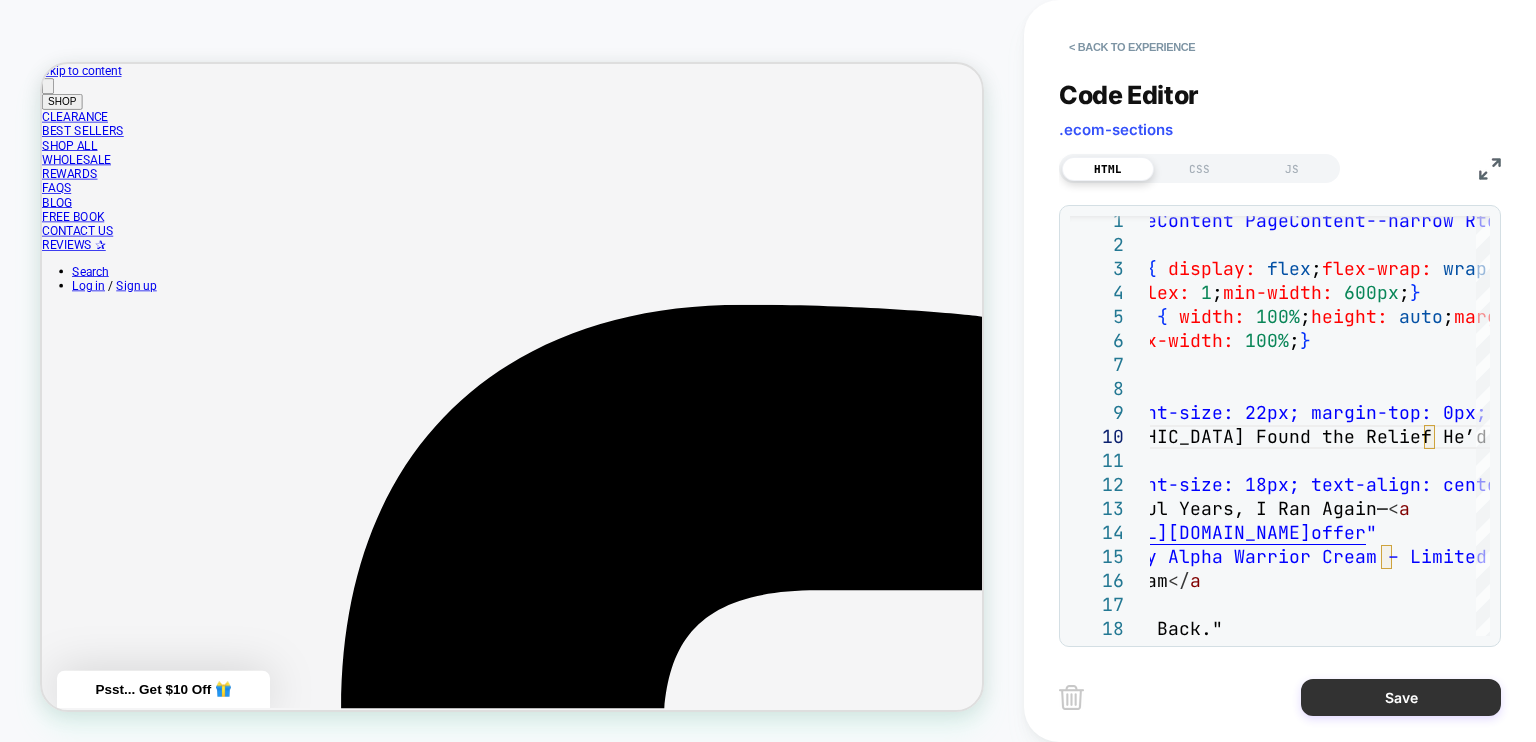 type on "**********" 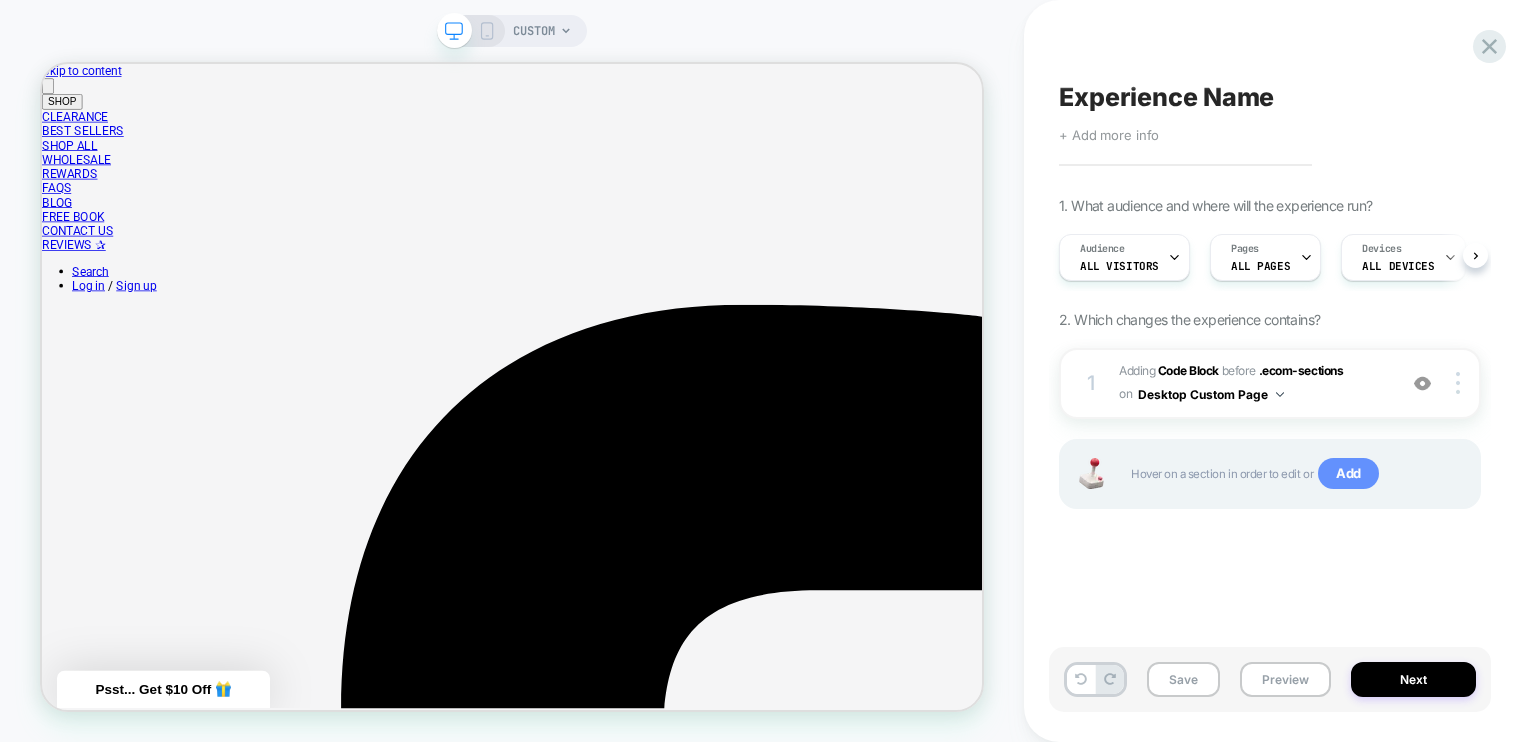 scroll, scrollTop: 0, scrollLeft: 0, axis: both 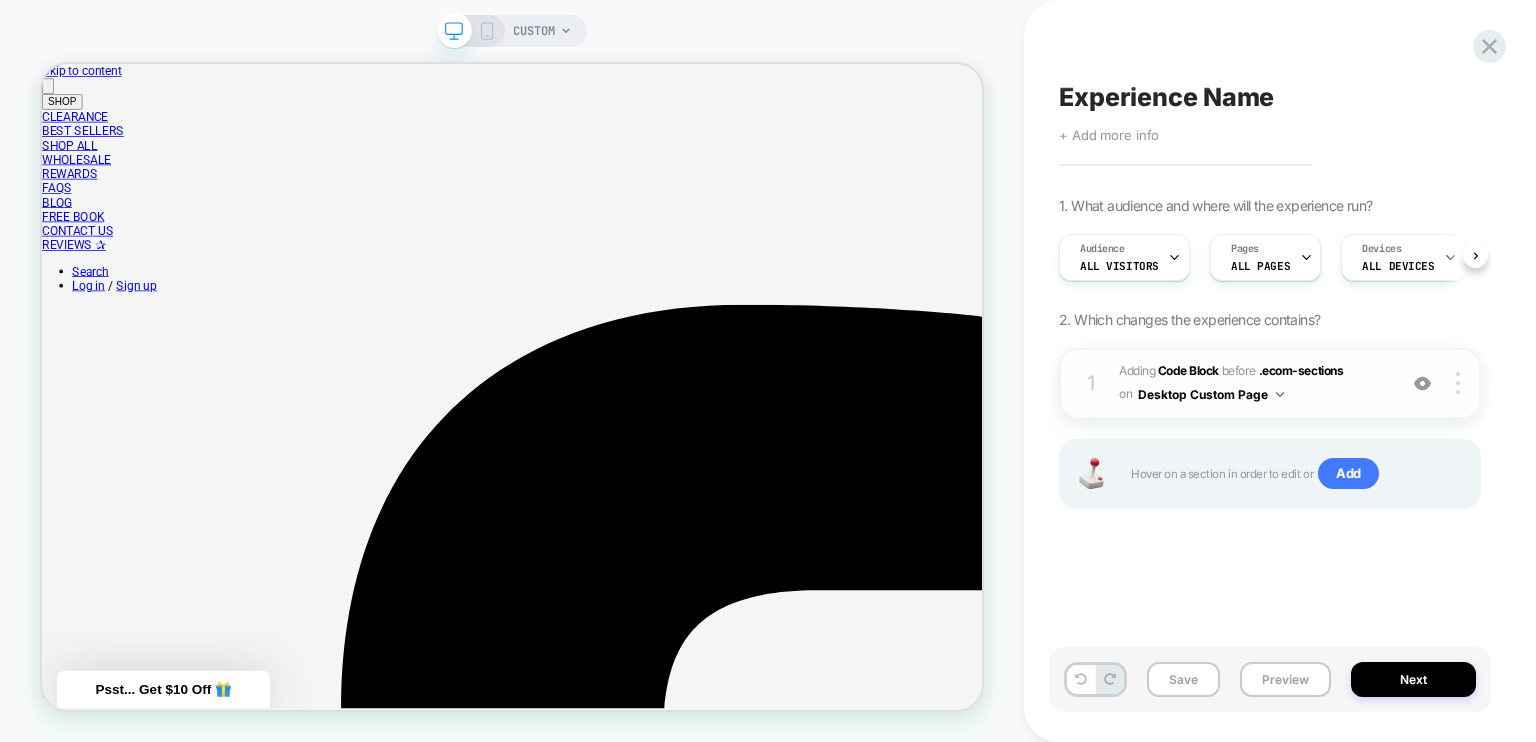 click on "Adding   Code Block   BEFORE .ecom-sections .ecom-sections   on Desktop Custom Page" at bounding box center (1252, 383) 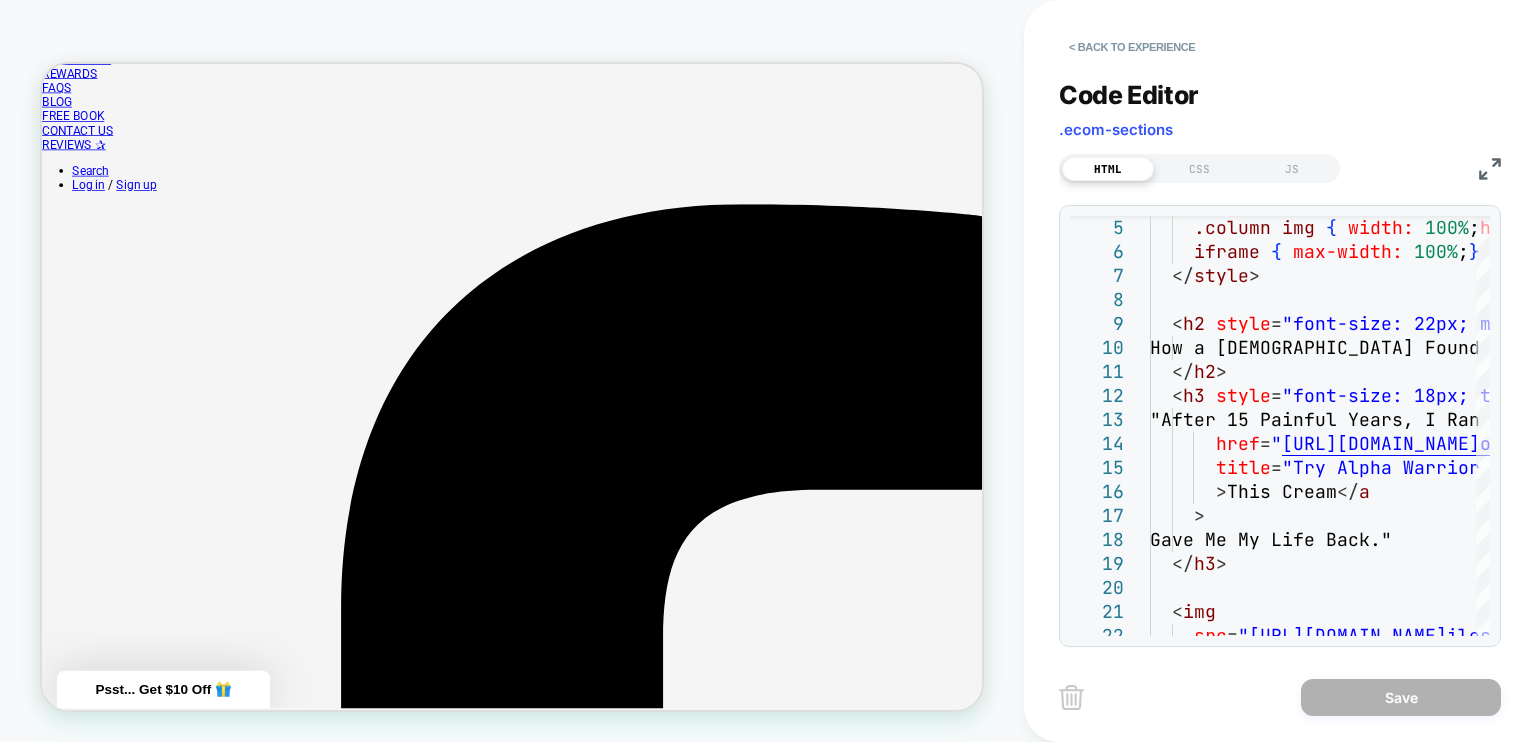 scroll, scrollTop: 0, scrollLeft: 0, axis: both 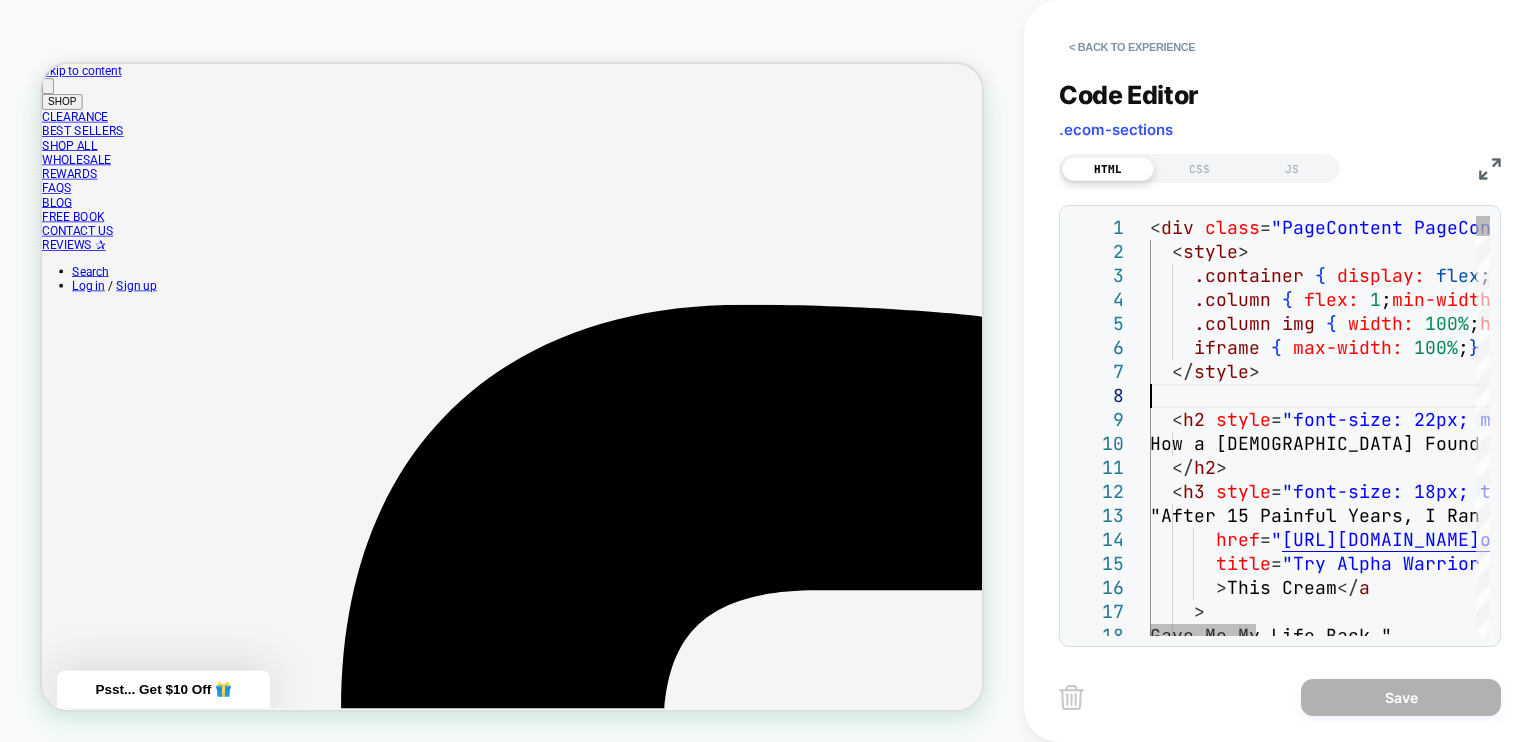 click on ".column   img   {   width:   100% ;  height:   auto ;  margin-bottom:   10px ;  }      iframe   {   max-width:   100% ;  }    </ style >    < h2   style = "font-size: 22px; margin-top: 0px; text-align: cen ter;" >     How a 65-Year-Old Found the Relief He’d Given  Up On    </ h2 >    < h3   style = "font-size: 18px; text-align: center;" >     "After 15 Painful Years, I Ran Again— < a        href = " https://herbalmana.com/pages/alpha-warrior-secret- offer "        title = "Try Alpha Warrior Cream – Limited Time Offer"        > This Cream </ a      >     Gave Me My Life Back."      .column   {   flex:   1 ;  min-width:   600px ;  }      .container   {   display:   flex ;  flex-wrap:   wrap ;  gap:   5px ;  justify-content:   center ;  }    < style > < div   class = "PageContent PageContent--narrow Rte"   data-style-id = "0" >" at bounding box center [1670, 4878] 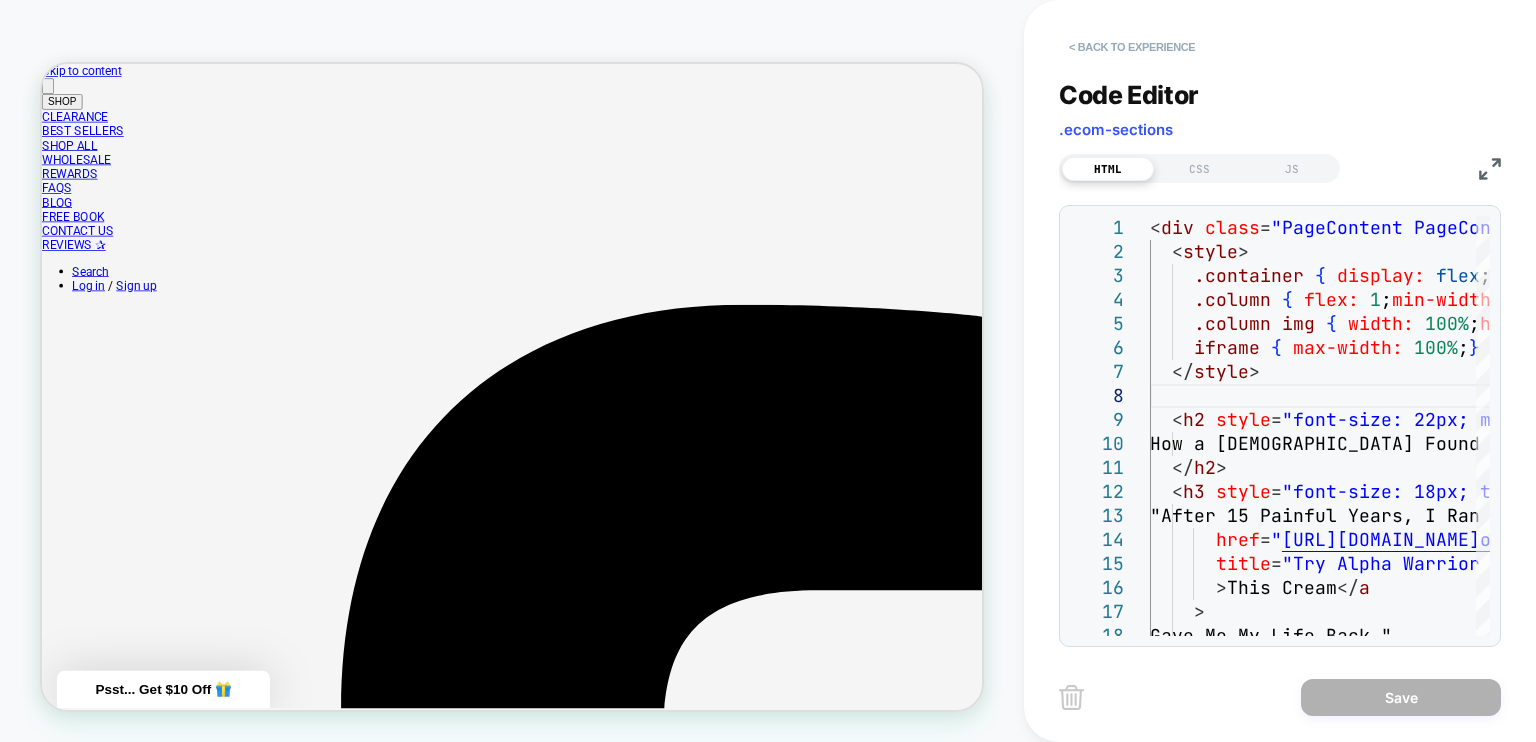 click on "< Back to experience" at bounding box center [1132, 47] 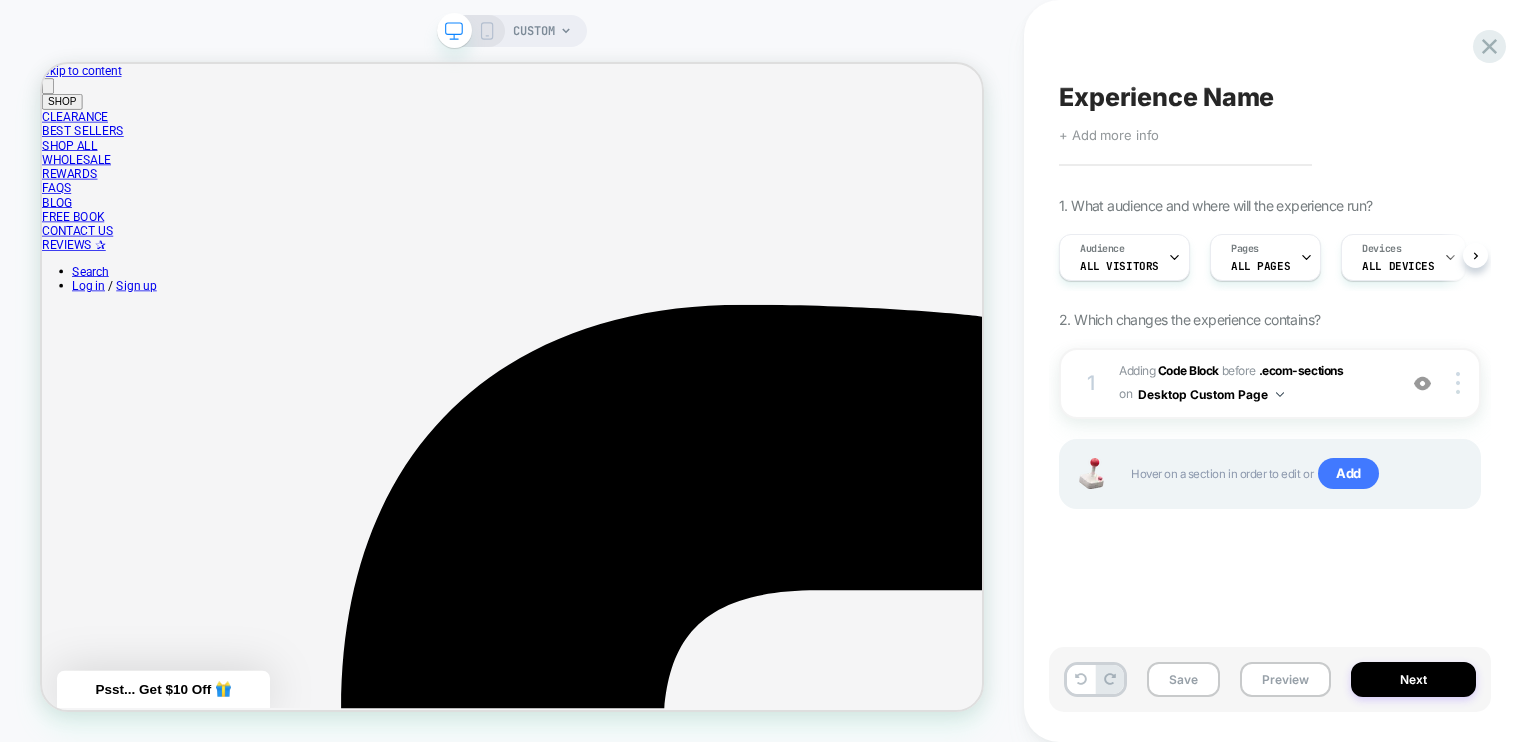 scroll, scrollTop: 0, scrollLeft: 0, axis: both 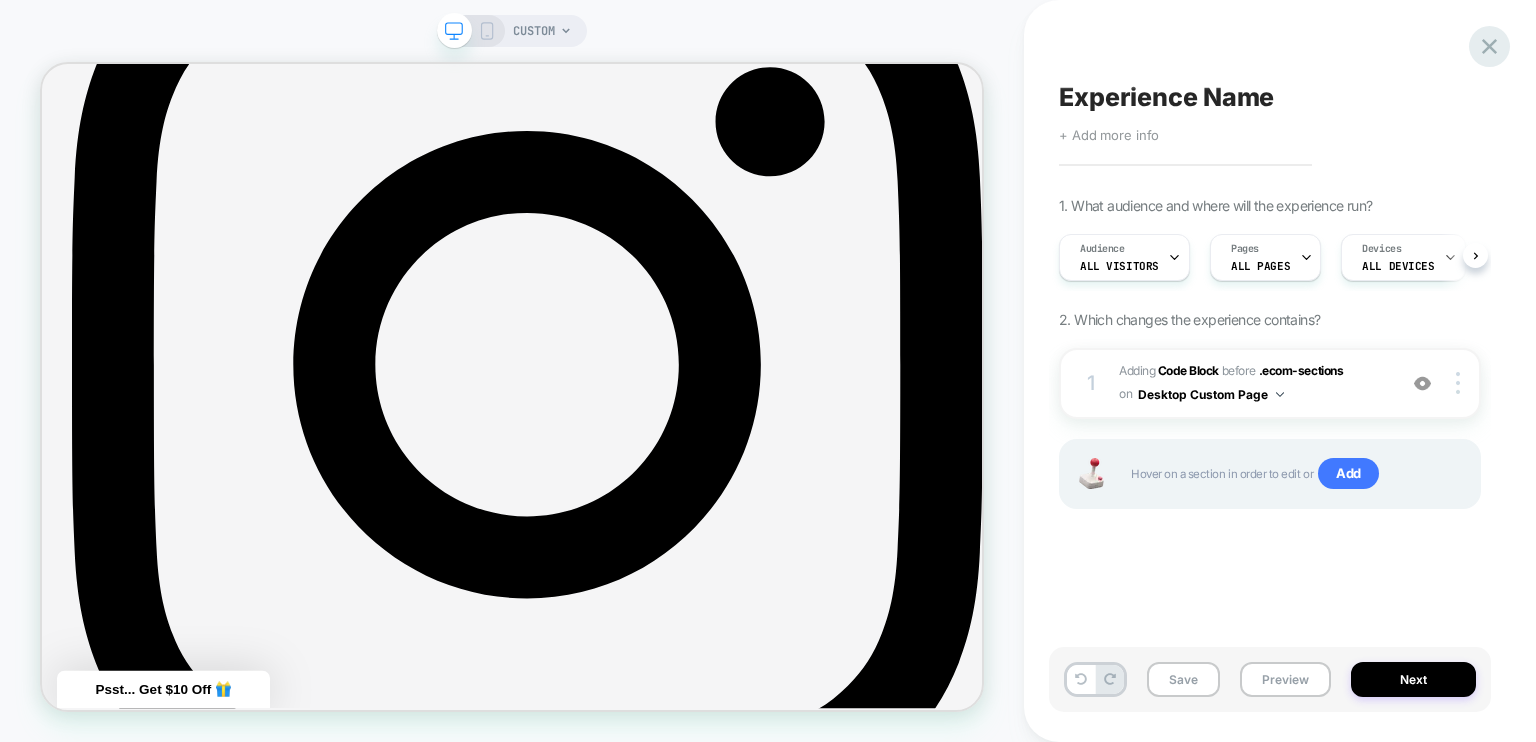 click 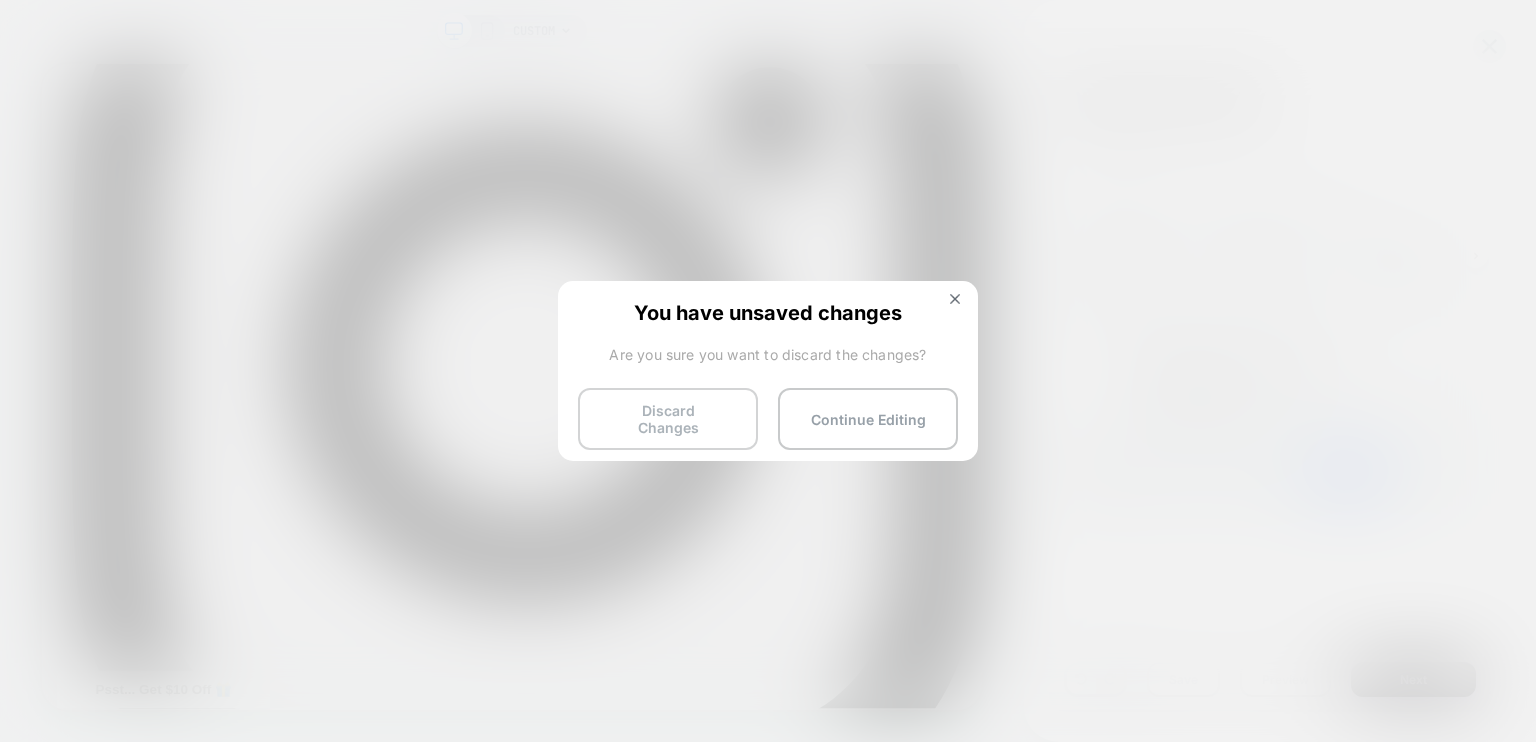 click on "Discard Changes" at bounding box center [668, 419] 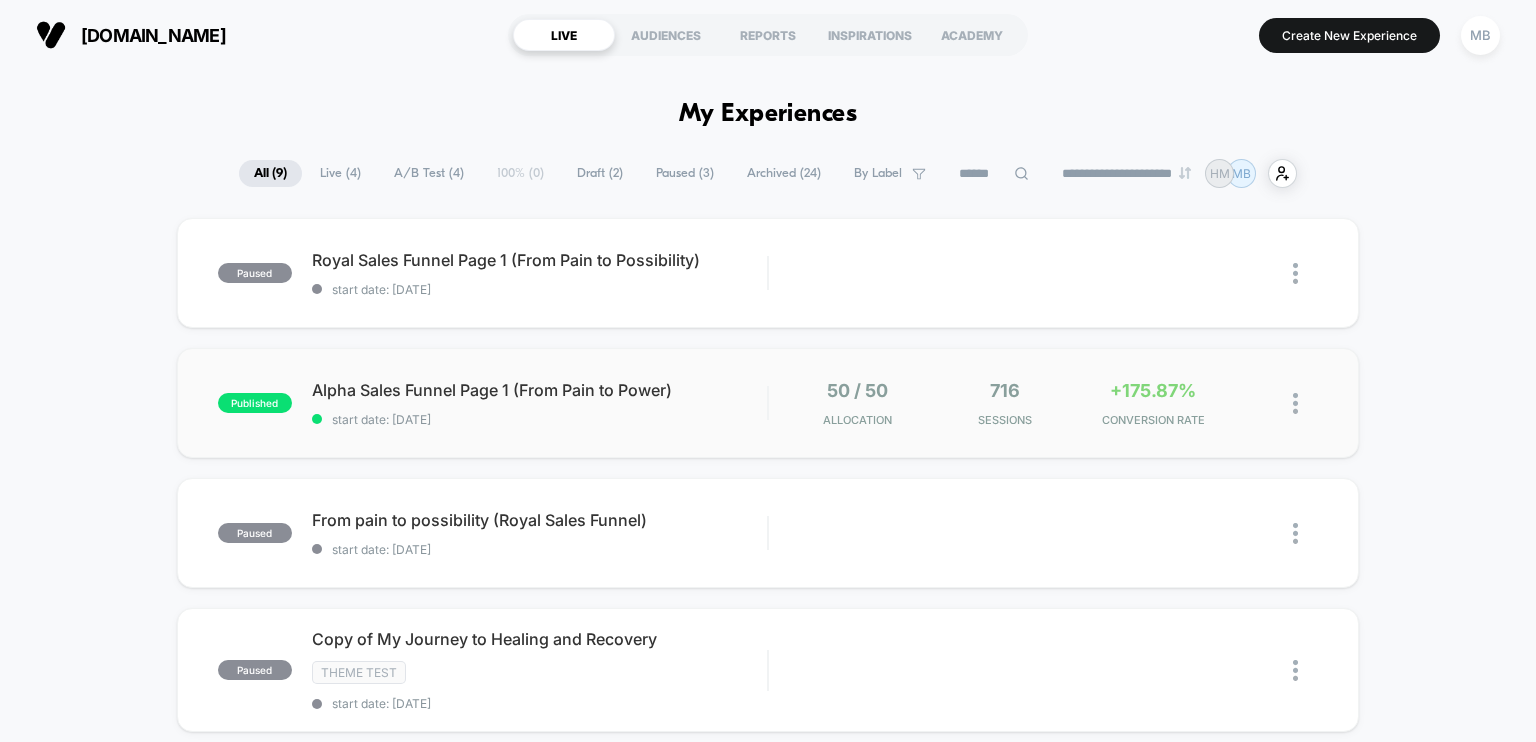 click on "published Alpha Sales Funnel Page 1 (From Pain to Power) start date: [DATE] 50 / 50 Allocation 716 Sessions +175.87% CONVERSION RATE" at bounding box center [768, 403] 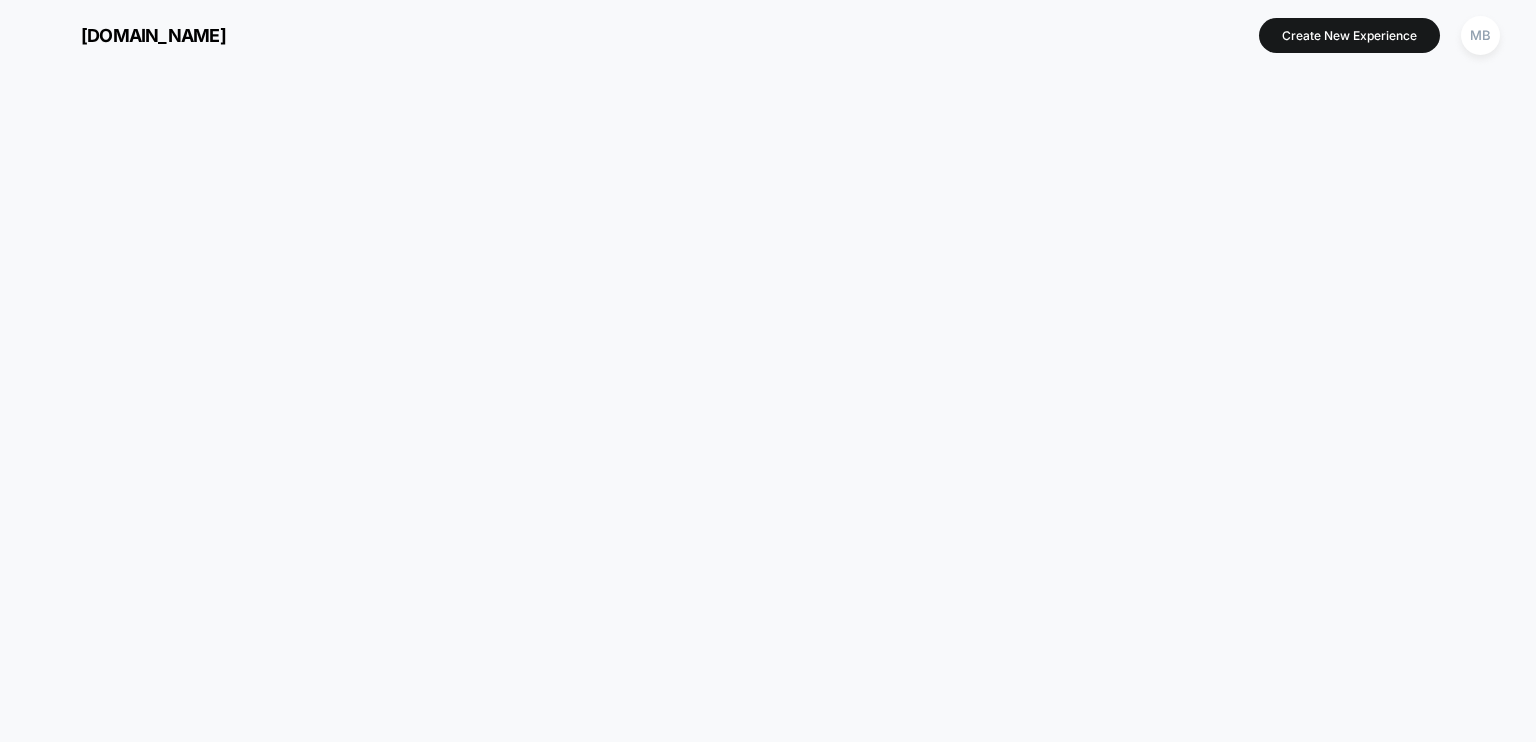 scroll, scrollTop: 0, scrollLeft: 0, axis: both 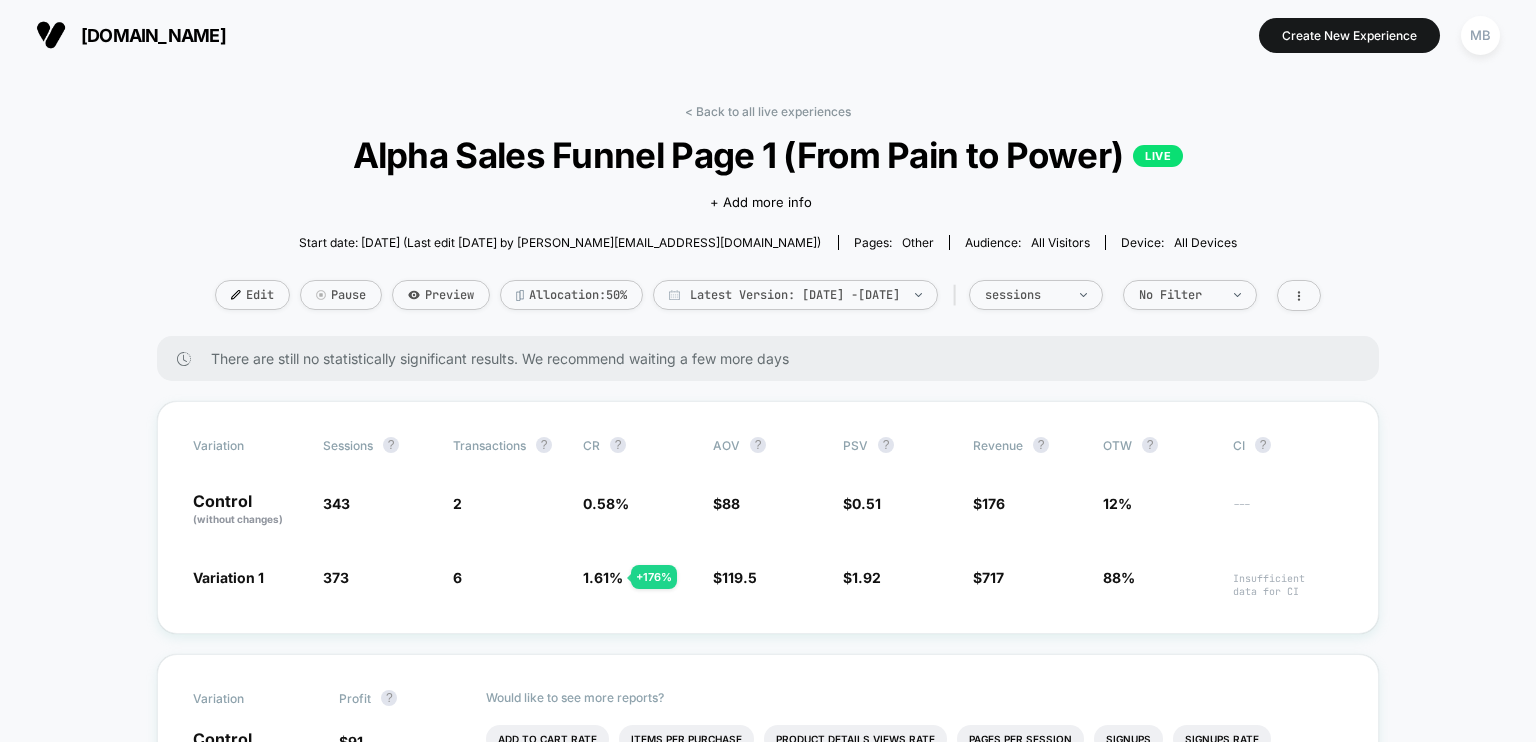 click on "Alpha Sales Funnel Page 1 (From Pain to Power) LIVE" at bounding box center (767, 155) 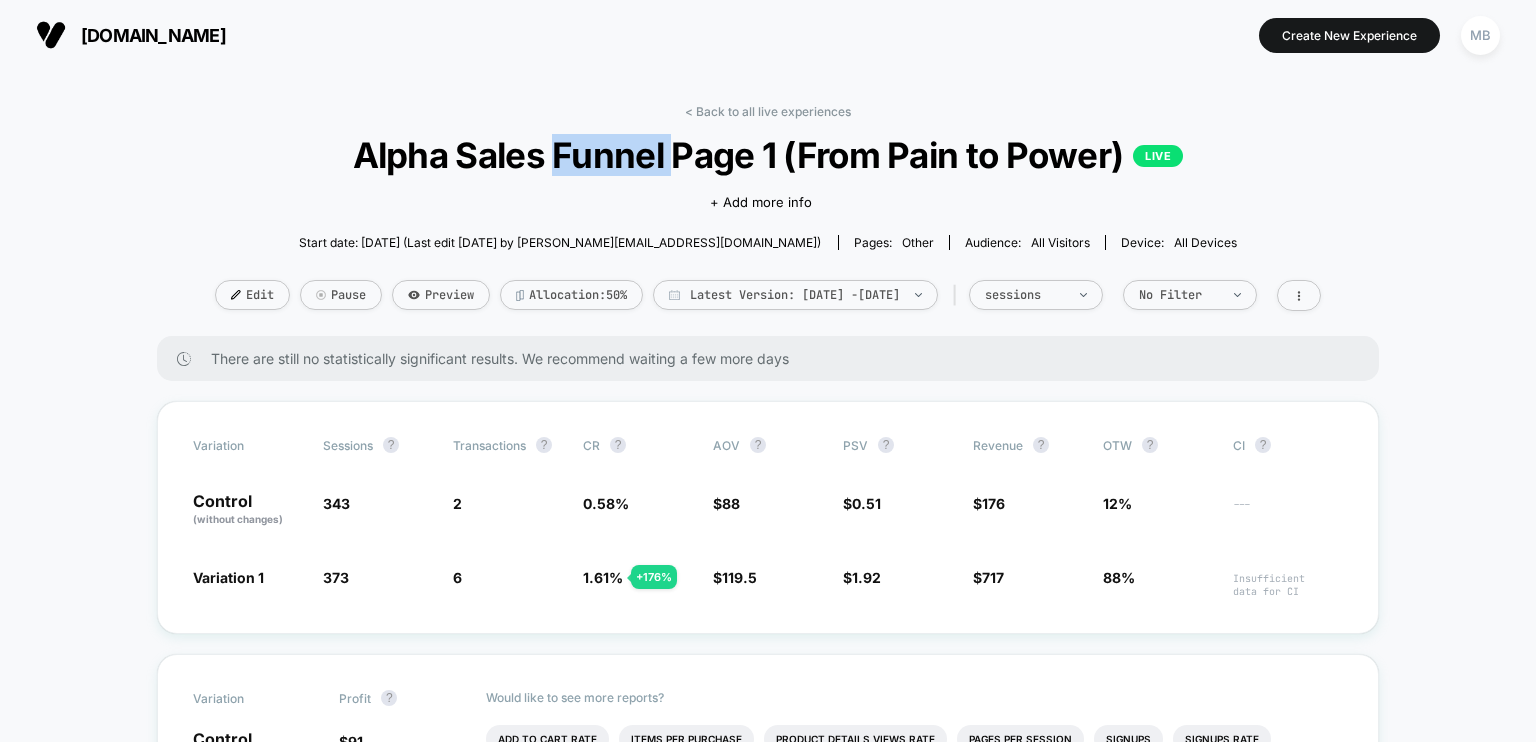 click on "Alpha Sales Funnel Page 1 (From Pain to Power) LIVE" at bounding box center (767, 155) 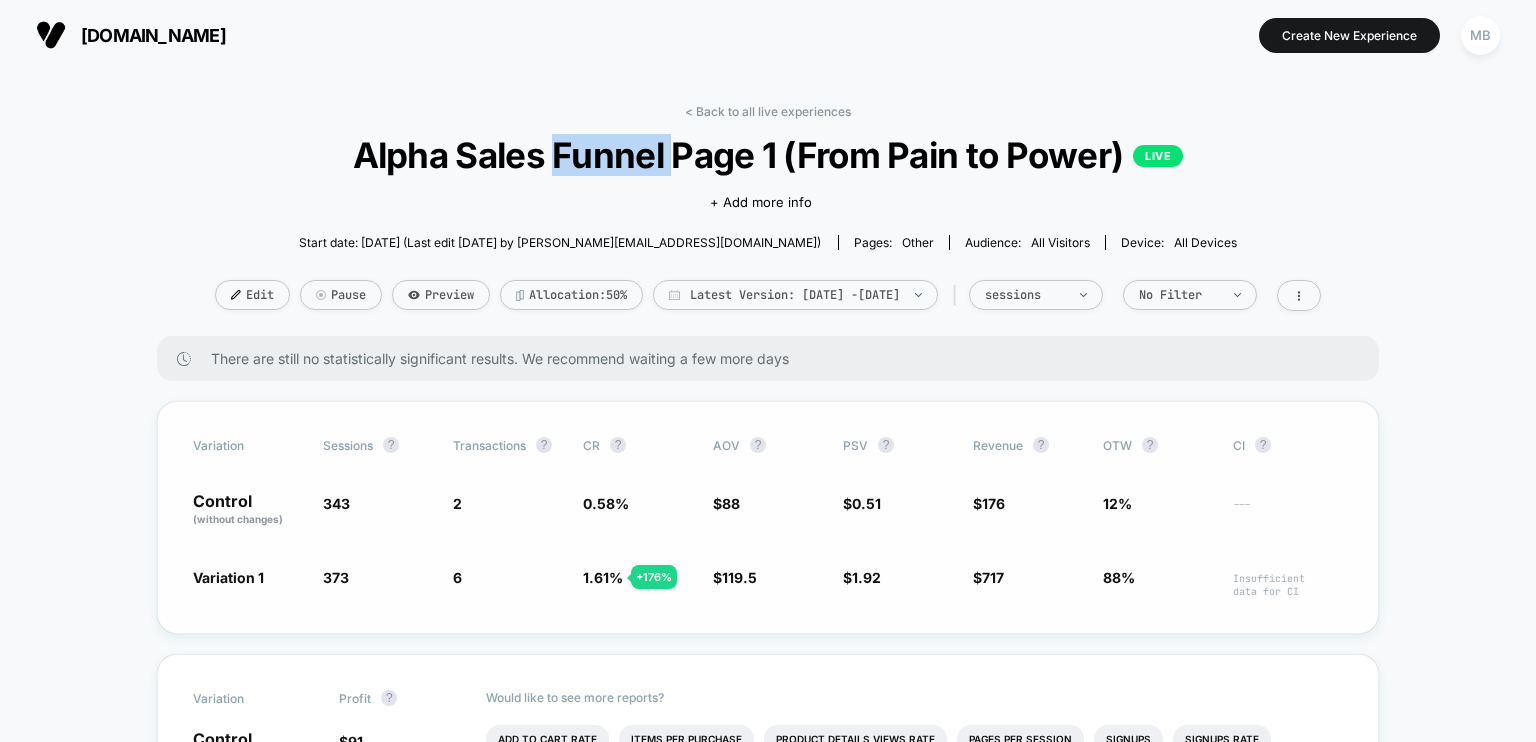 click on "6 + 176 %" at bounding box center (508, 582) 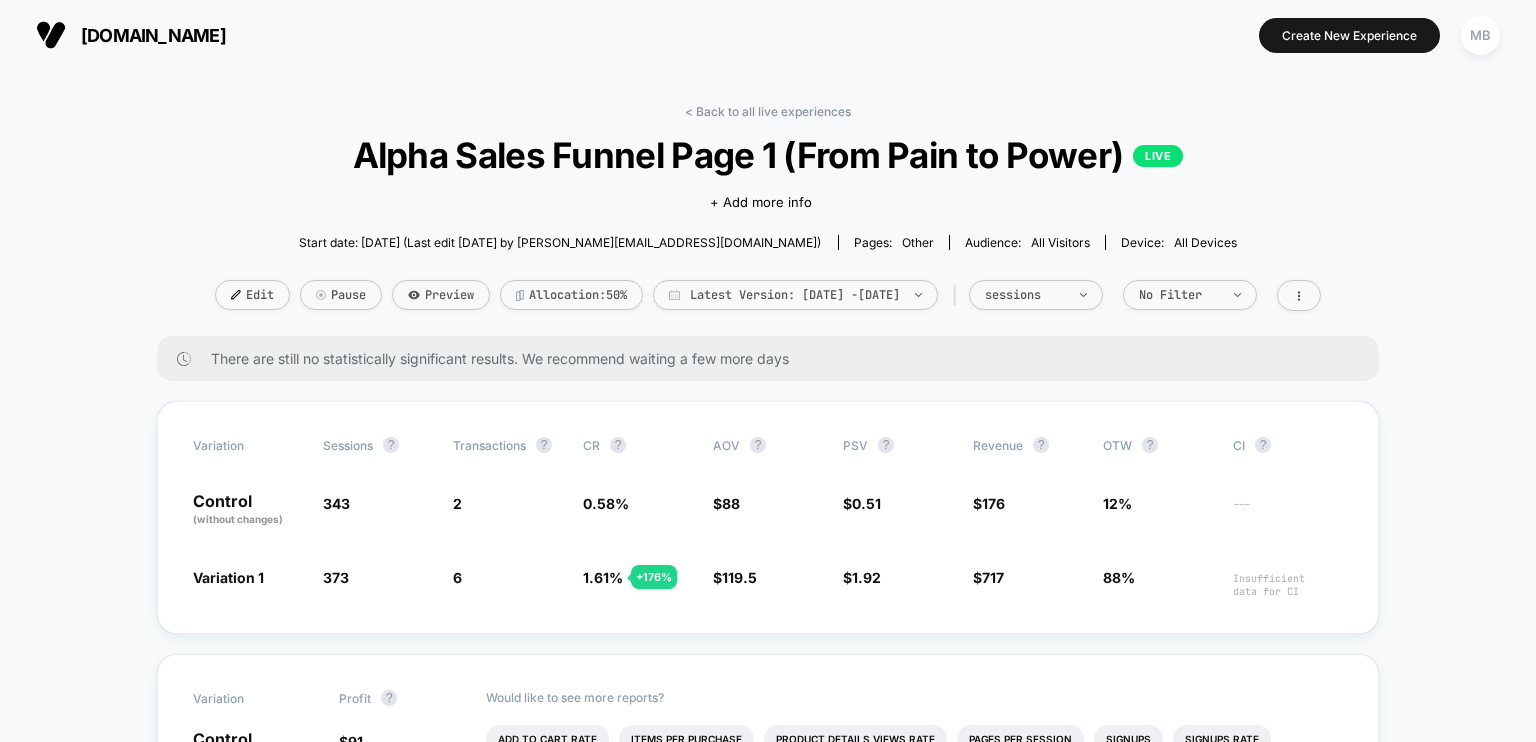 click on "Click to edit experience details + Add more info" at bounding box center [768, 200] 